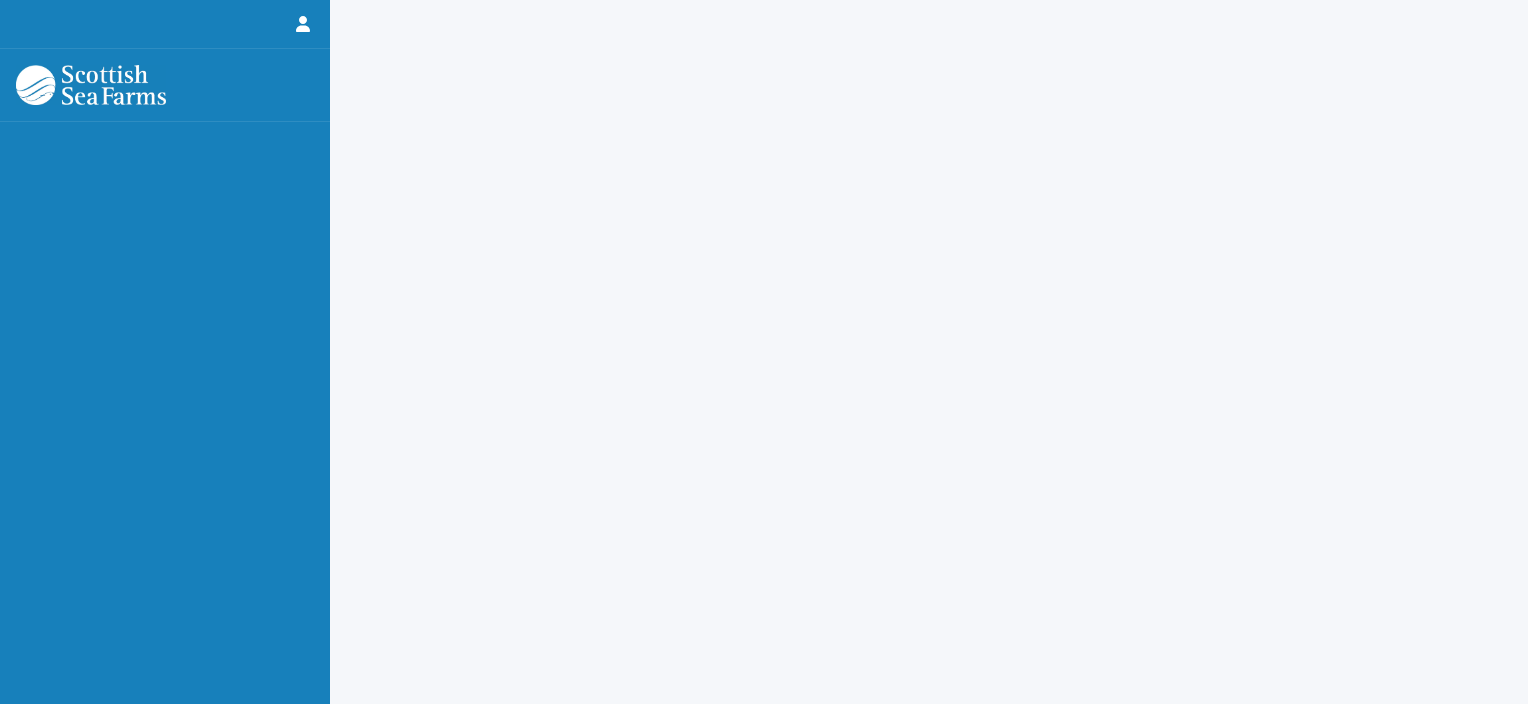 scroll, scrollTop: 0, scrollLeft: 0, axis: both 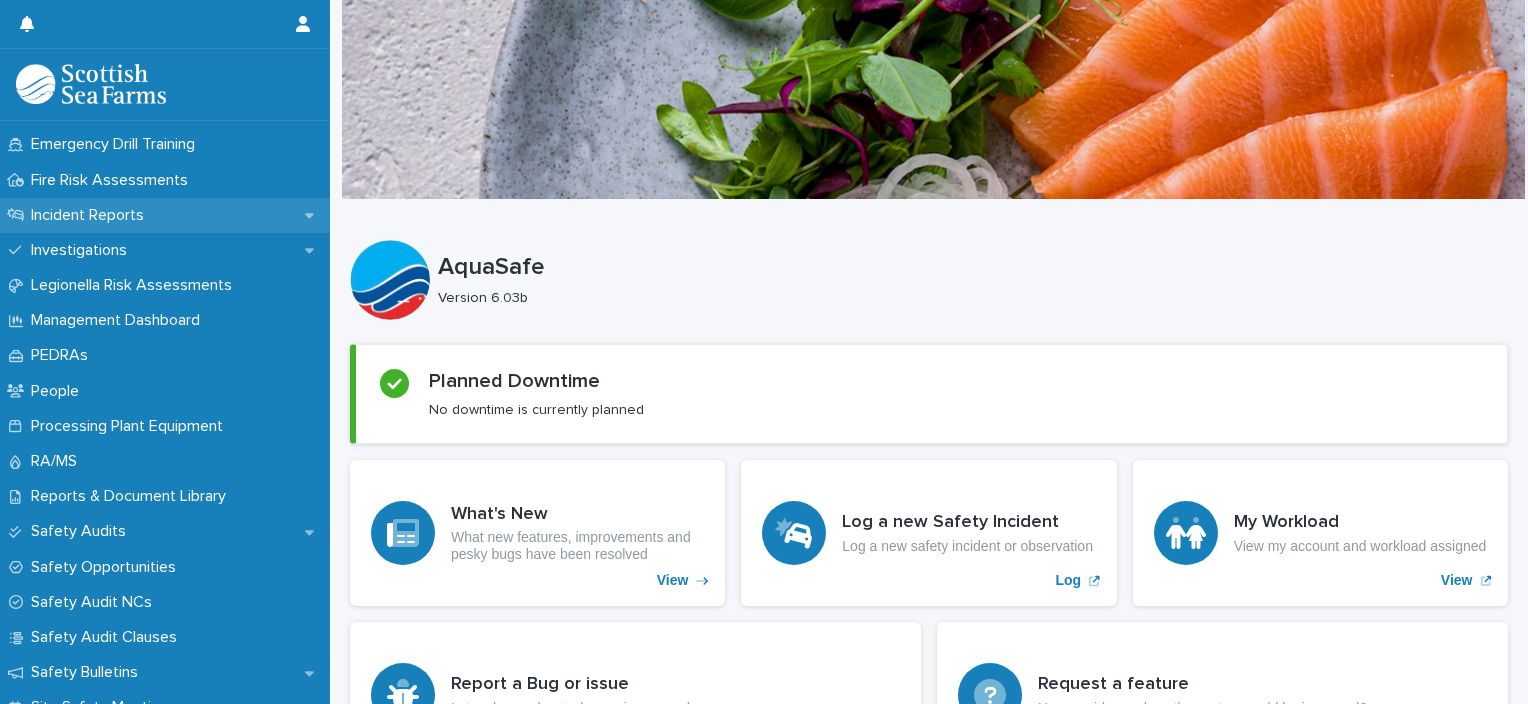 click on "Incident Reports" at bounding box center [91, 215] 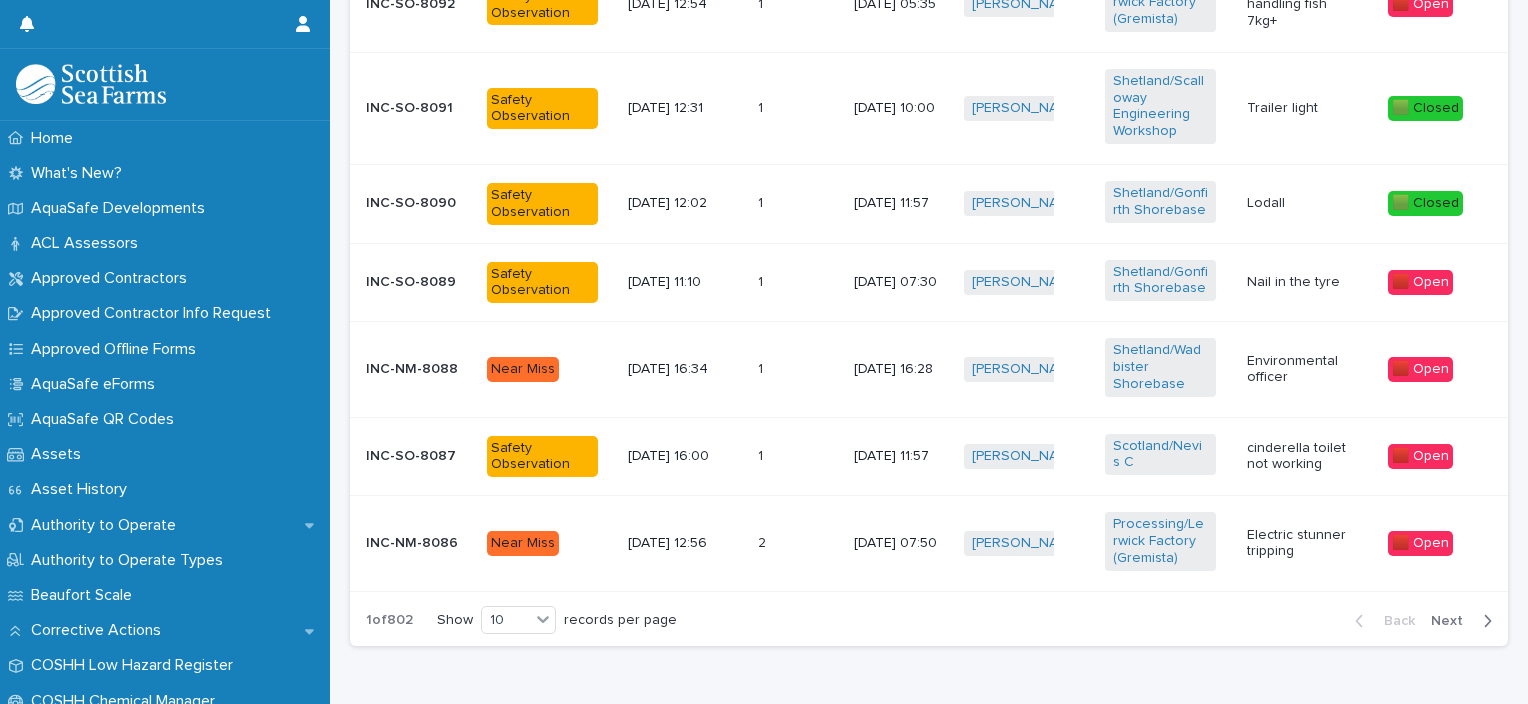 scroll, scrollTop: 1142, scrollLeft: 0, axis: vertical 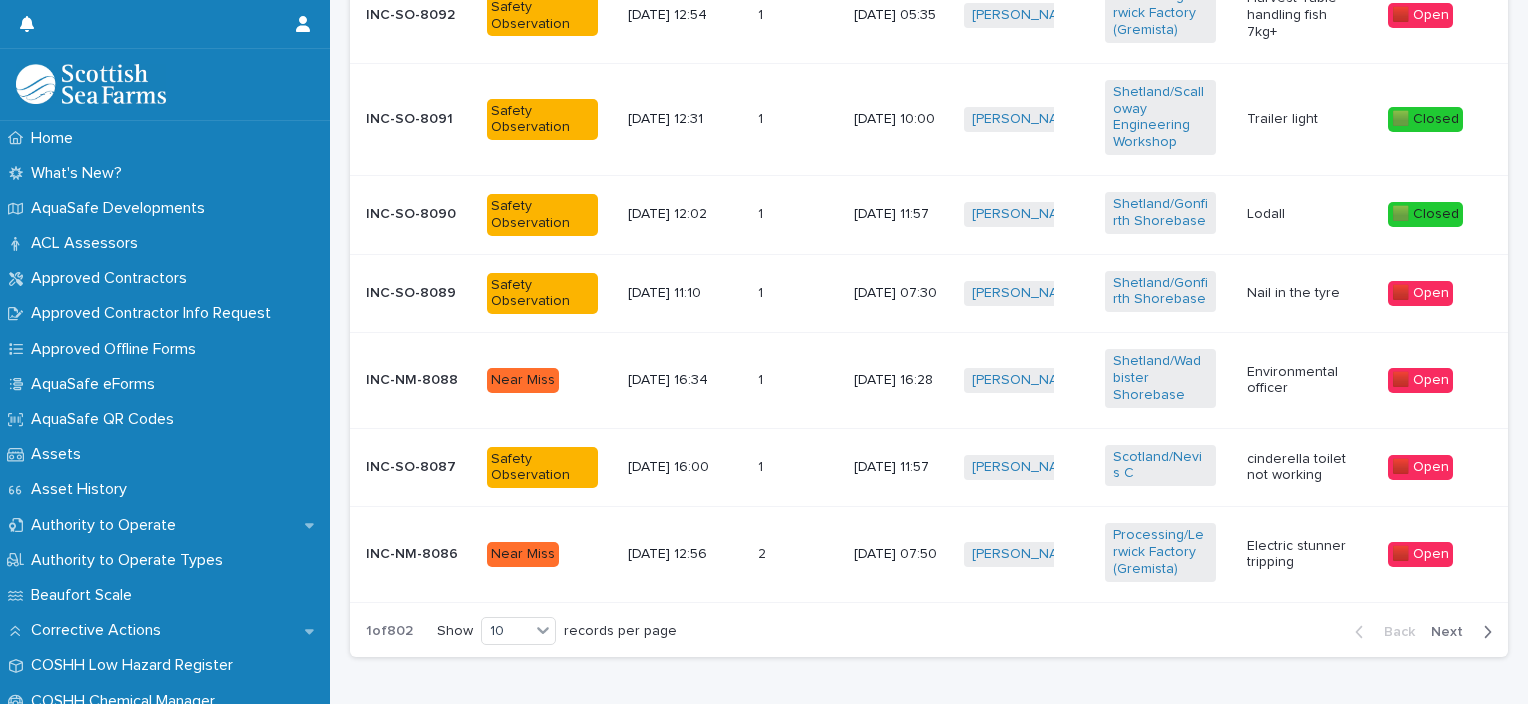 click on "Environmental officer" at bounding box center [1309, 380] 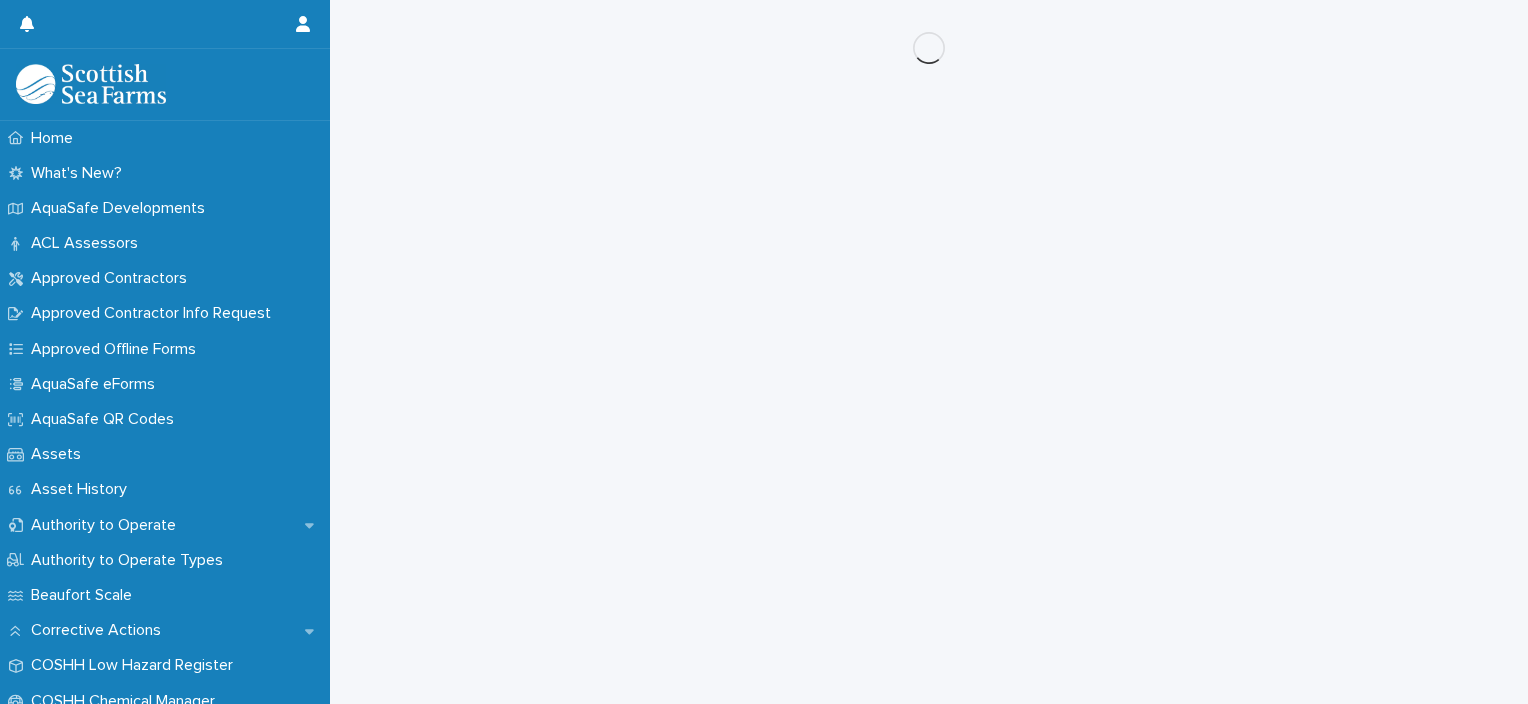 scroll, scrollTop: 0, scrollLeft: 0, axis: both 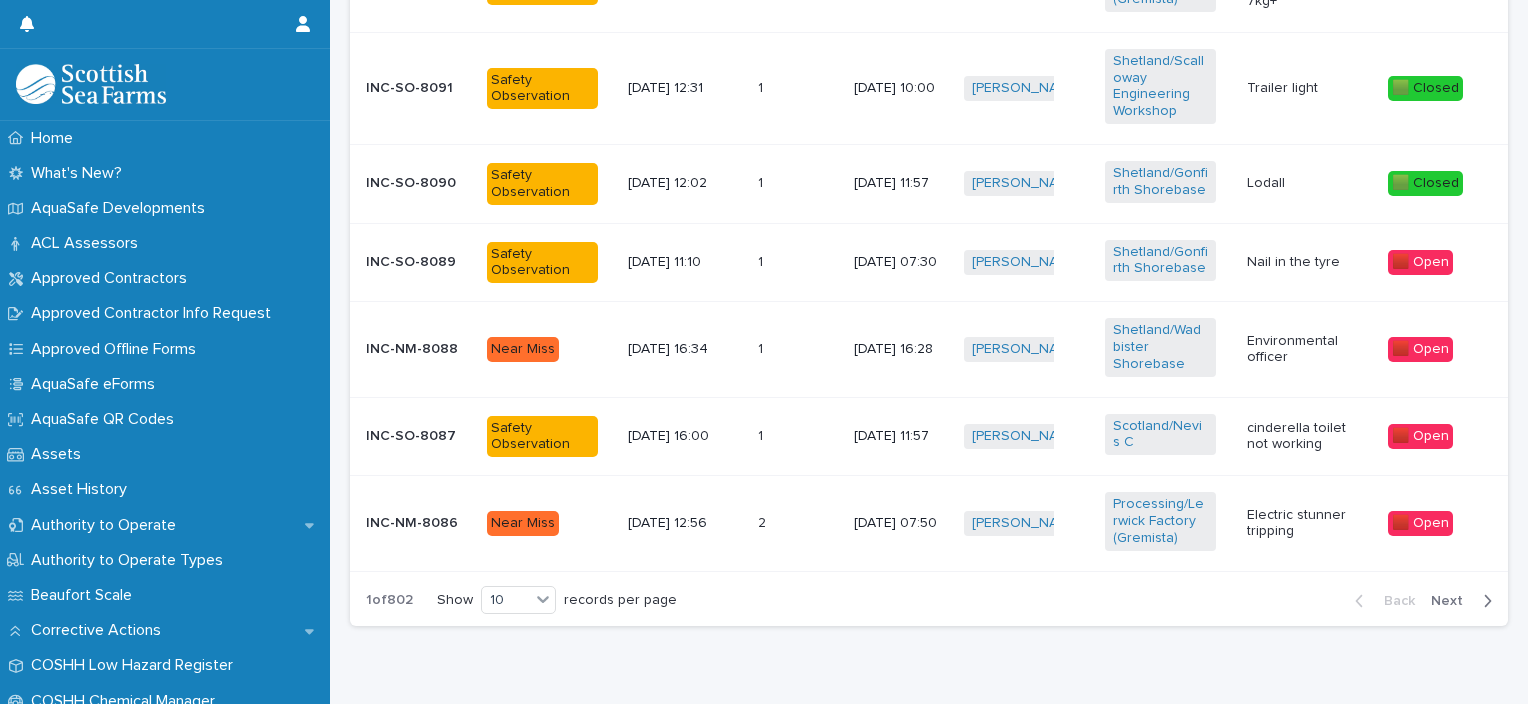 click on "Next" at bounding box center (1453, 601) 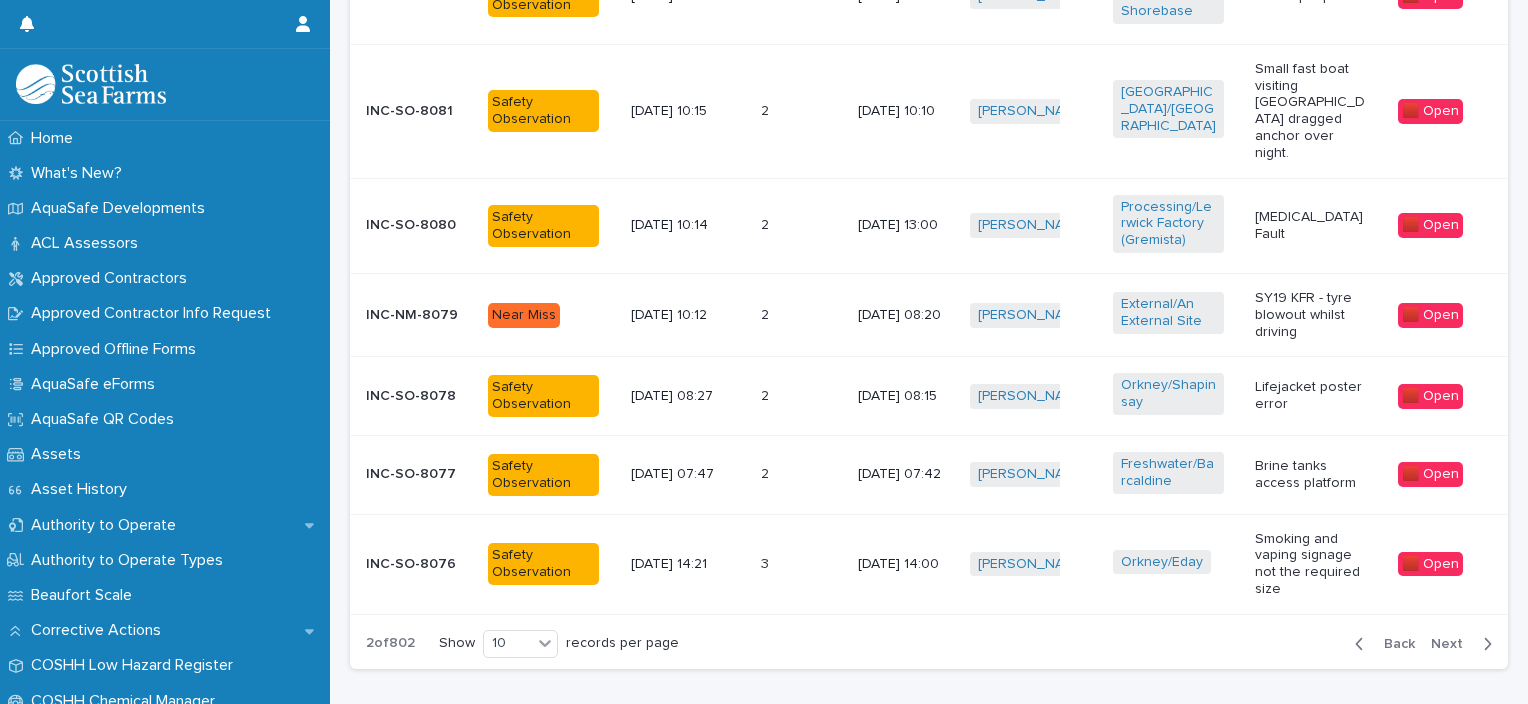 scroll, scrollTop: 1170, scrollLeft: 0, axis: vertical 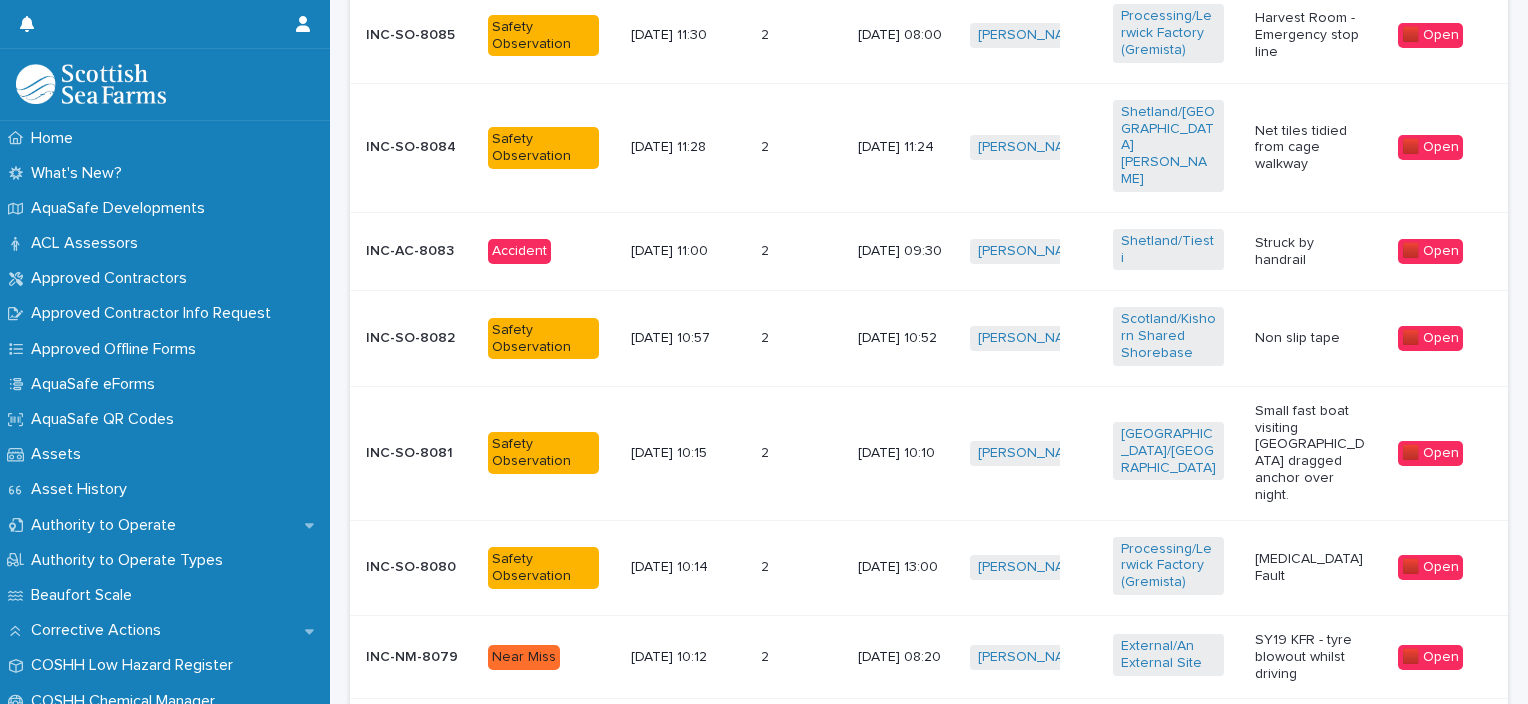 click on "SY19 KFR - tyre blowout whilst driving" at bounding box center (1310, 657) 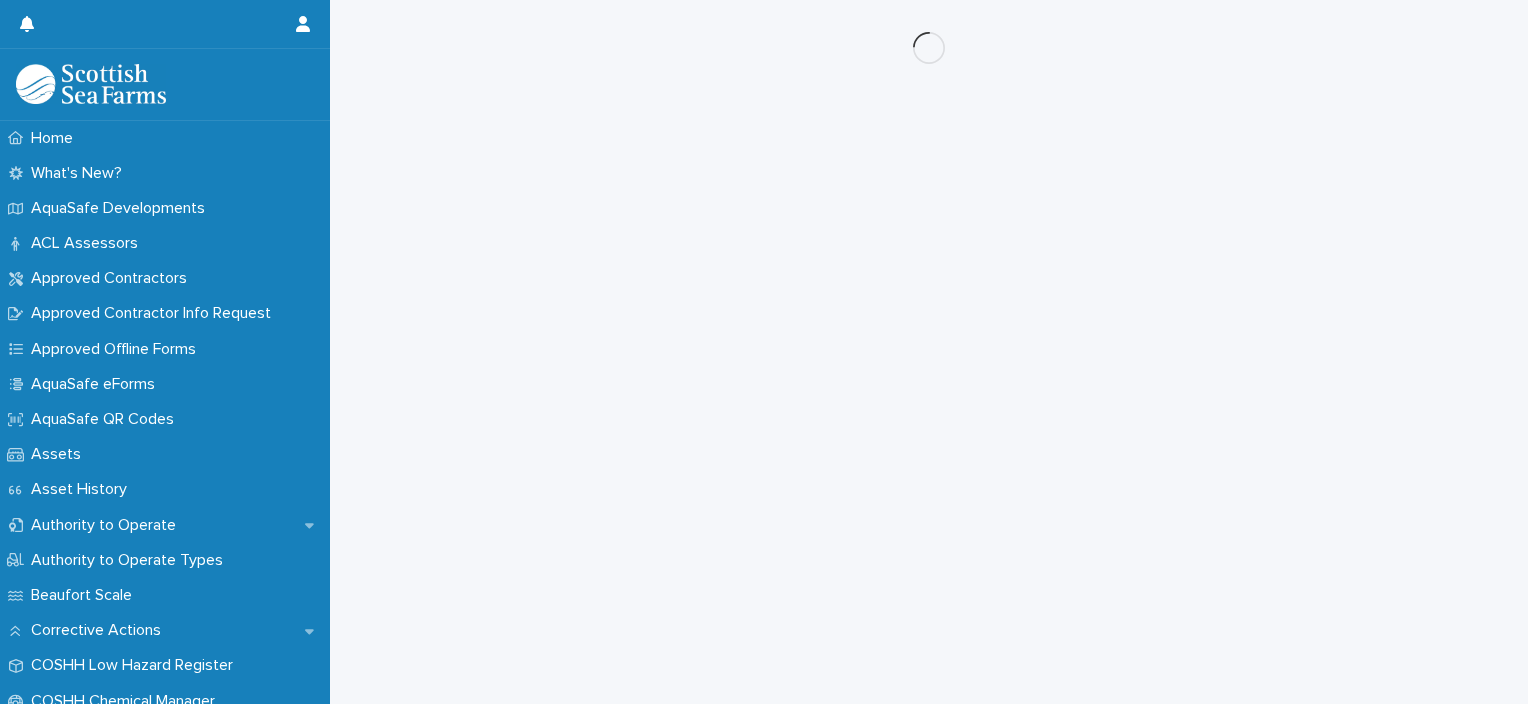 scroll, scrollTop: 0, scrollLeft: 0, axis: both 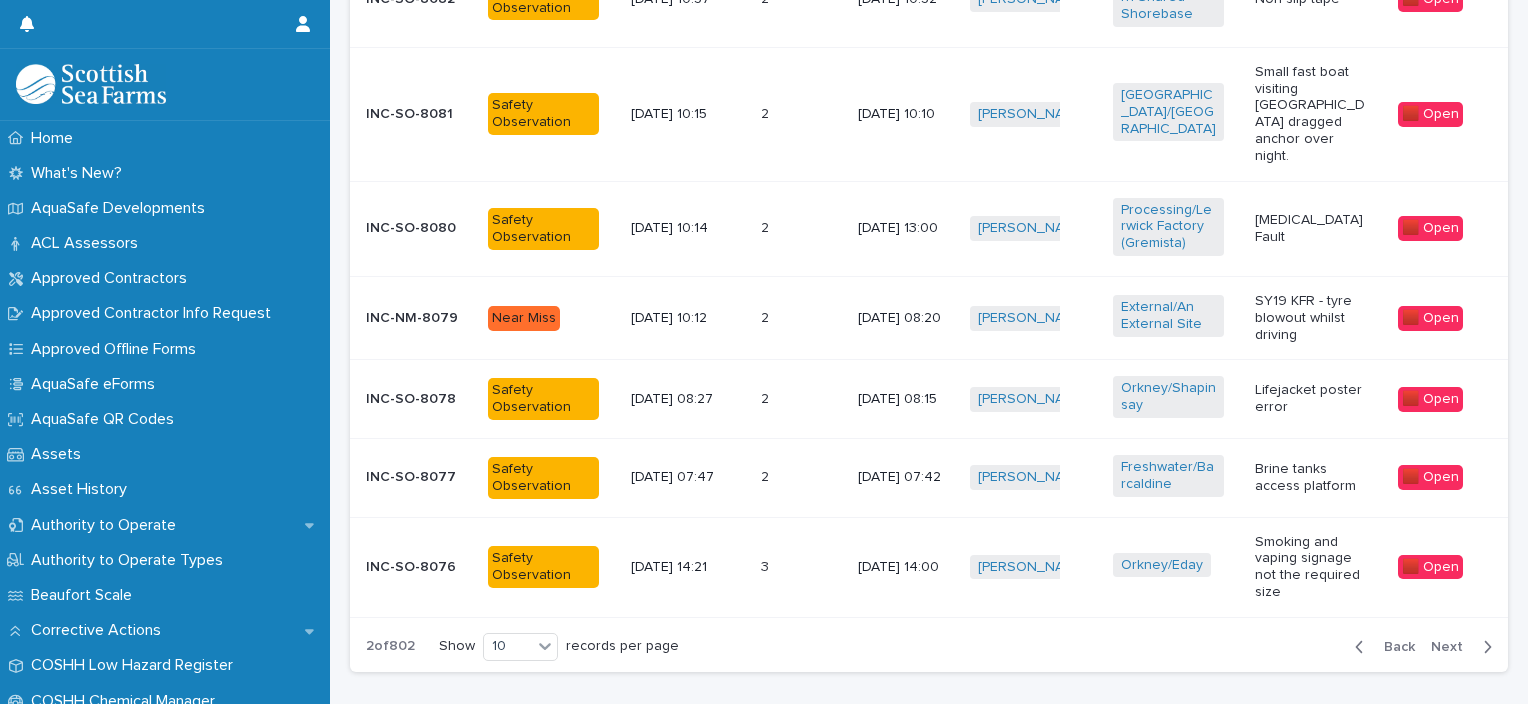 click on "Next" at bounding box center (1453, 647) 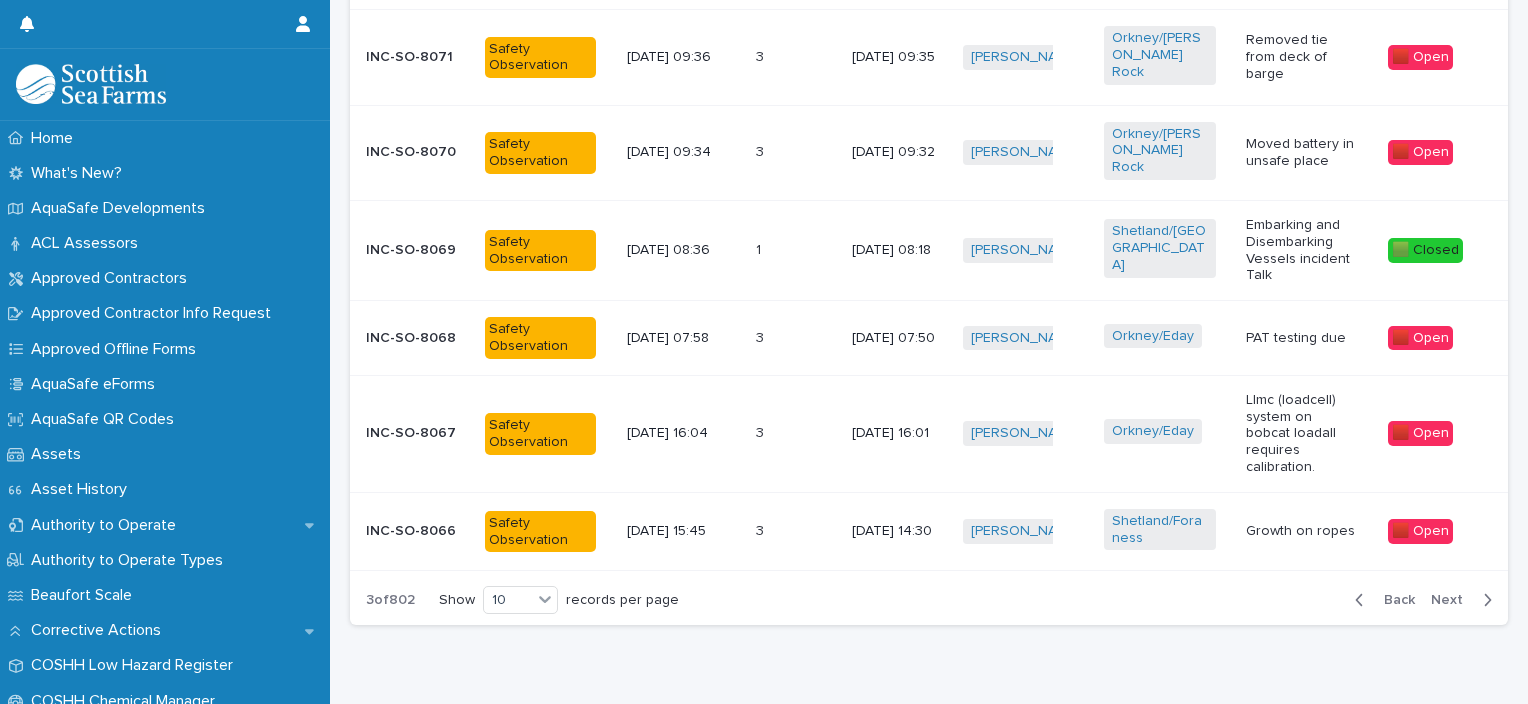 scroll, scrollTop: 1136, scrollLeft: 0, axis: vertical 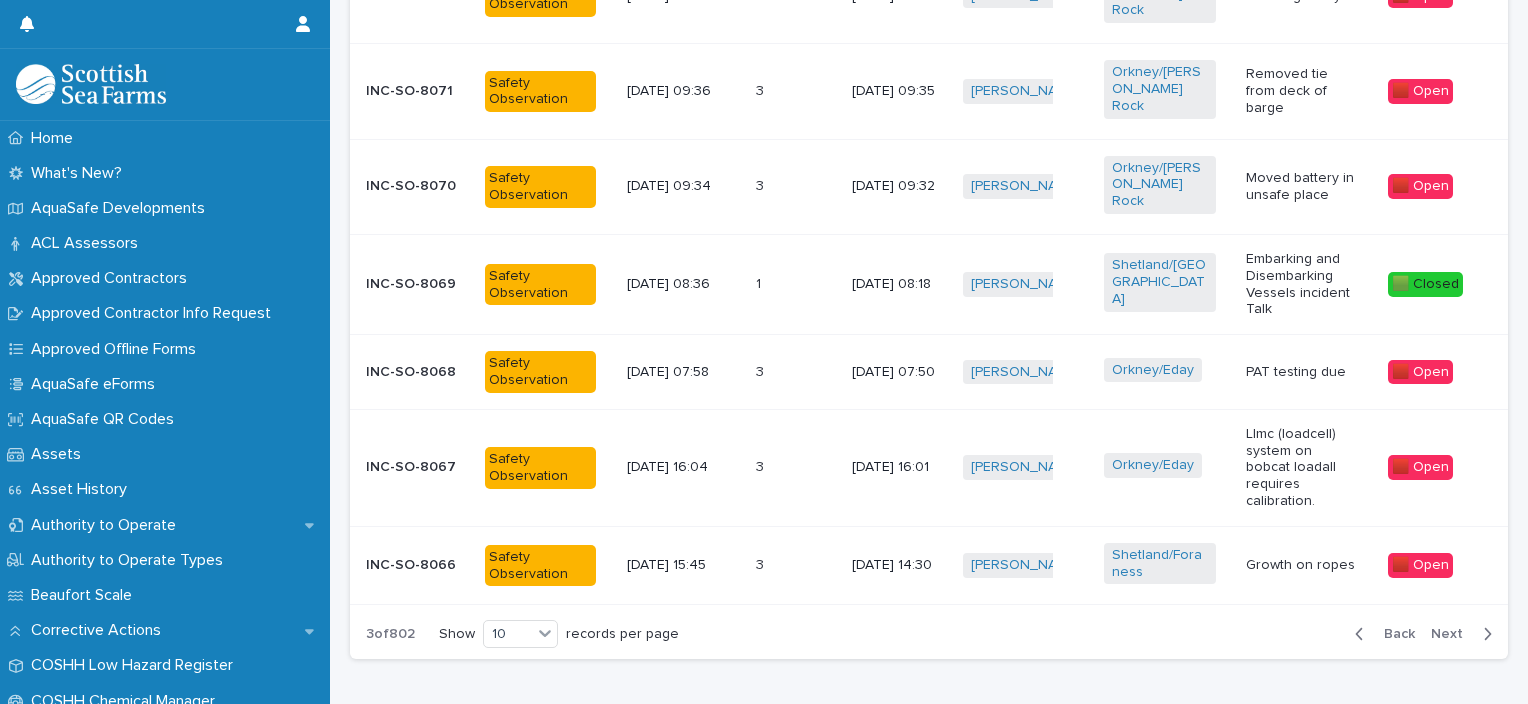 click on "Next" at bounding box center [1453, 634] 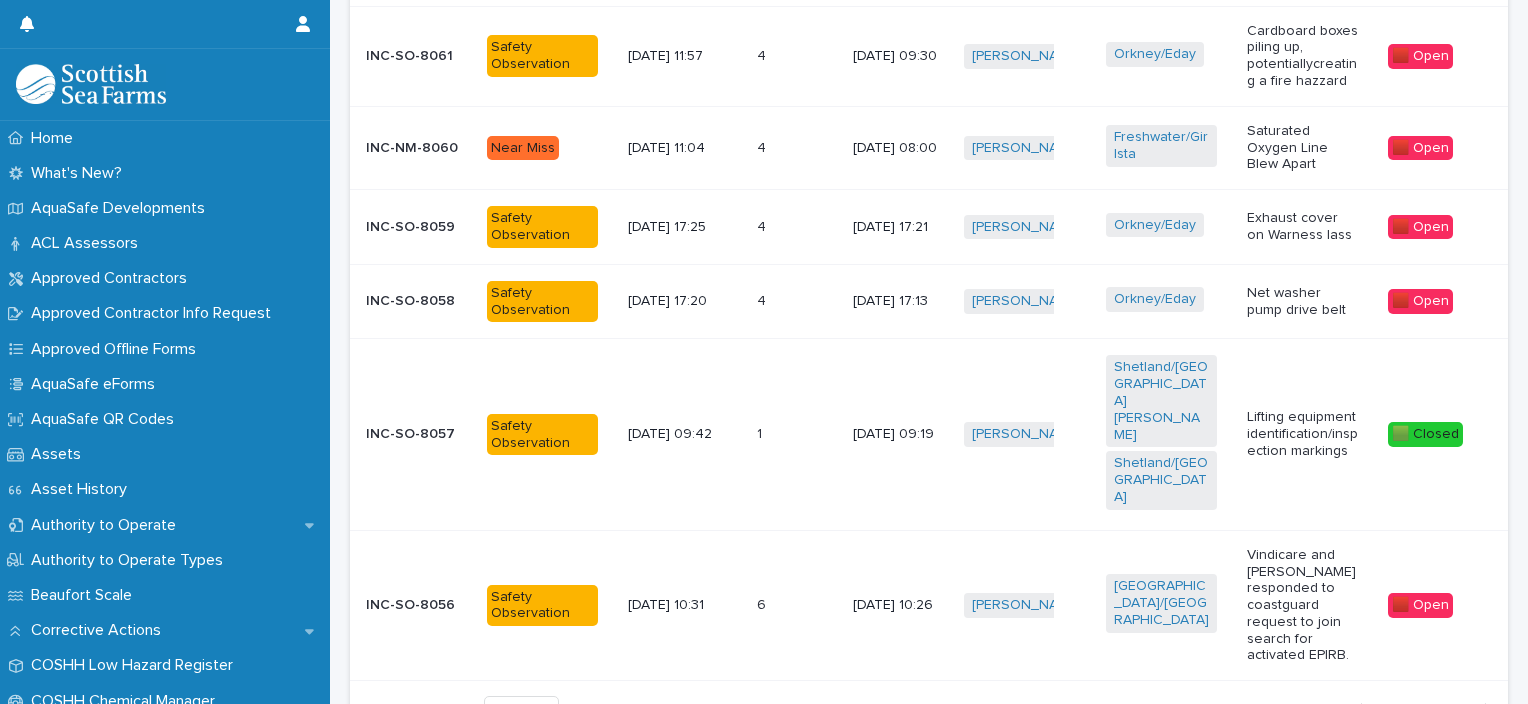 click on "Back" at bounding box center [1393, 710] 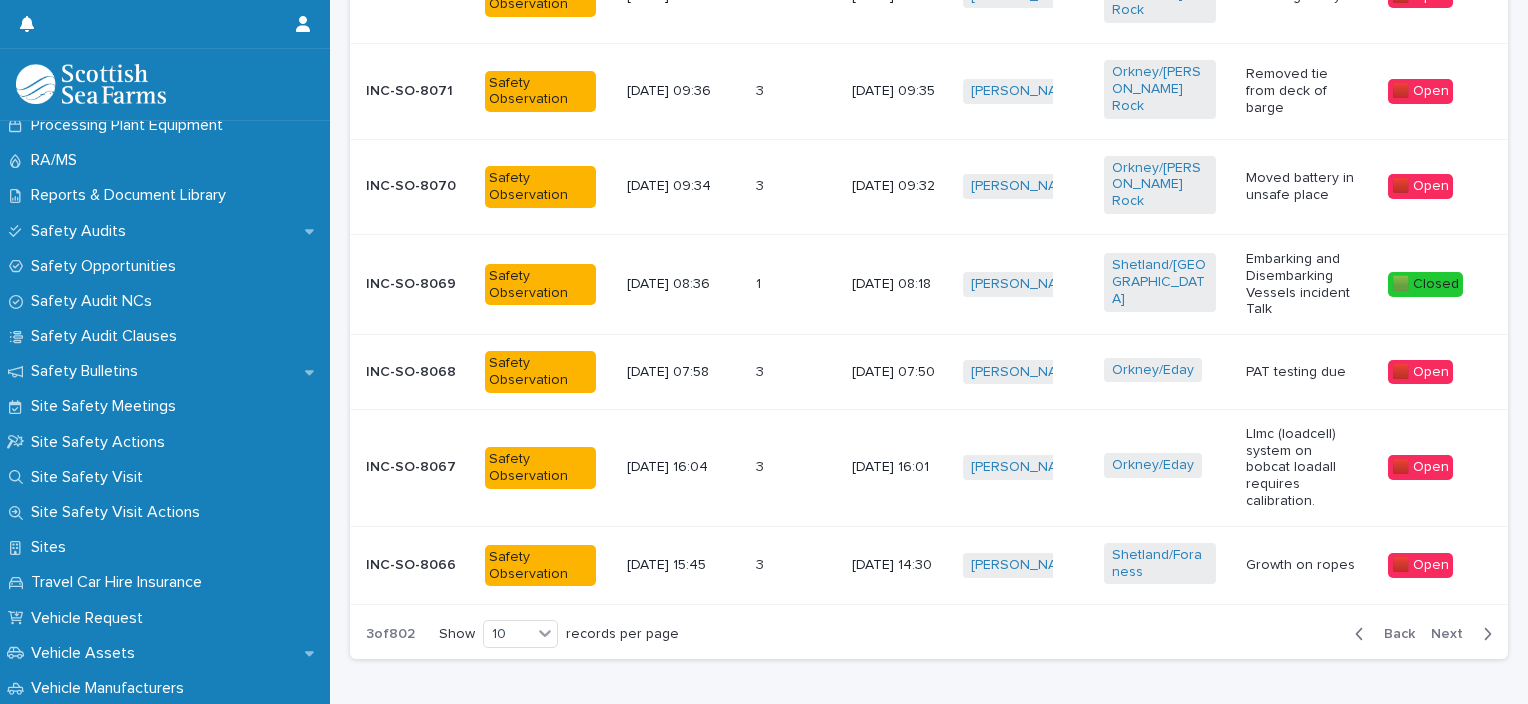 scroll, scrollTop: 1140, scrollLeft: 0, axis: vertical 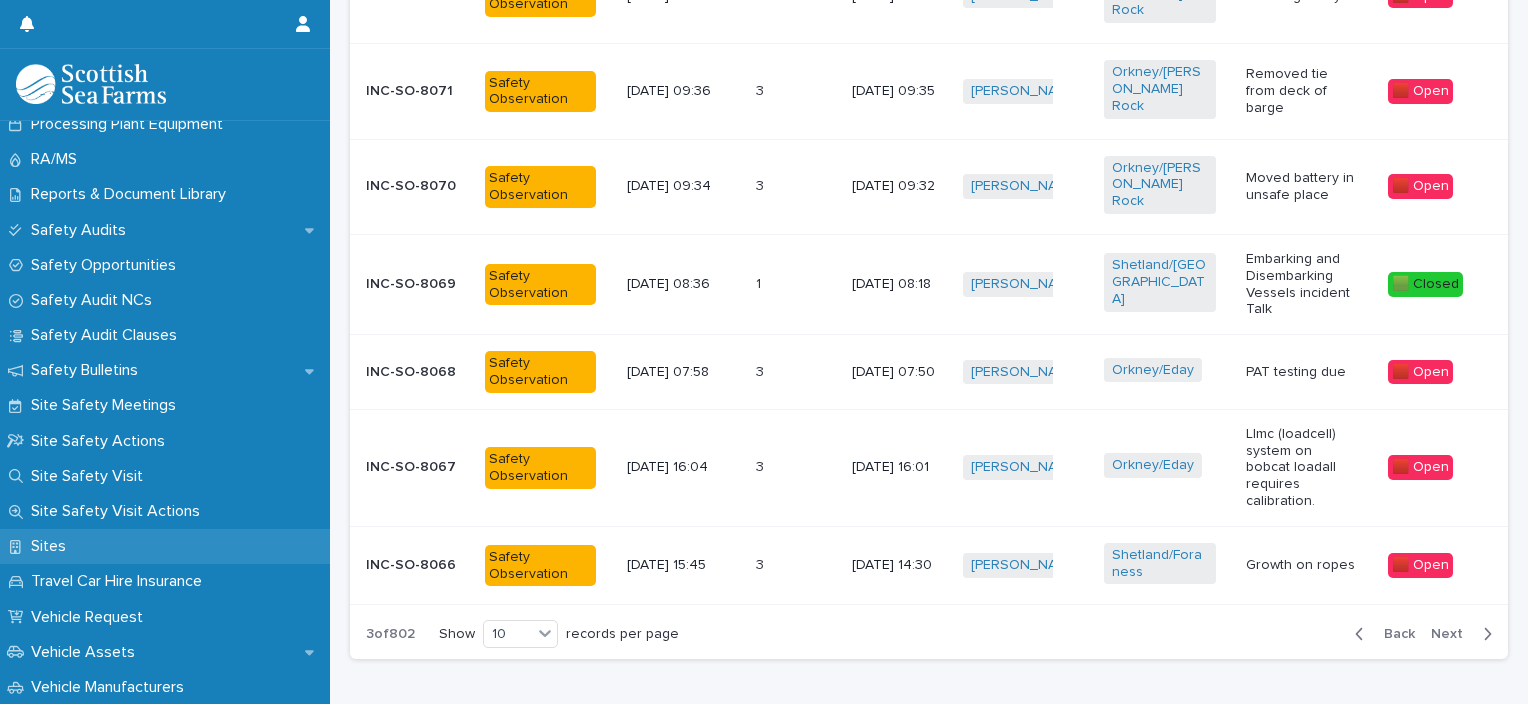 click on "Sites" at bounding box center (52, 546) 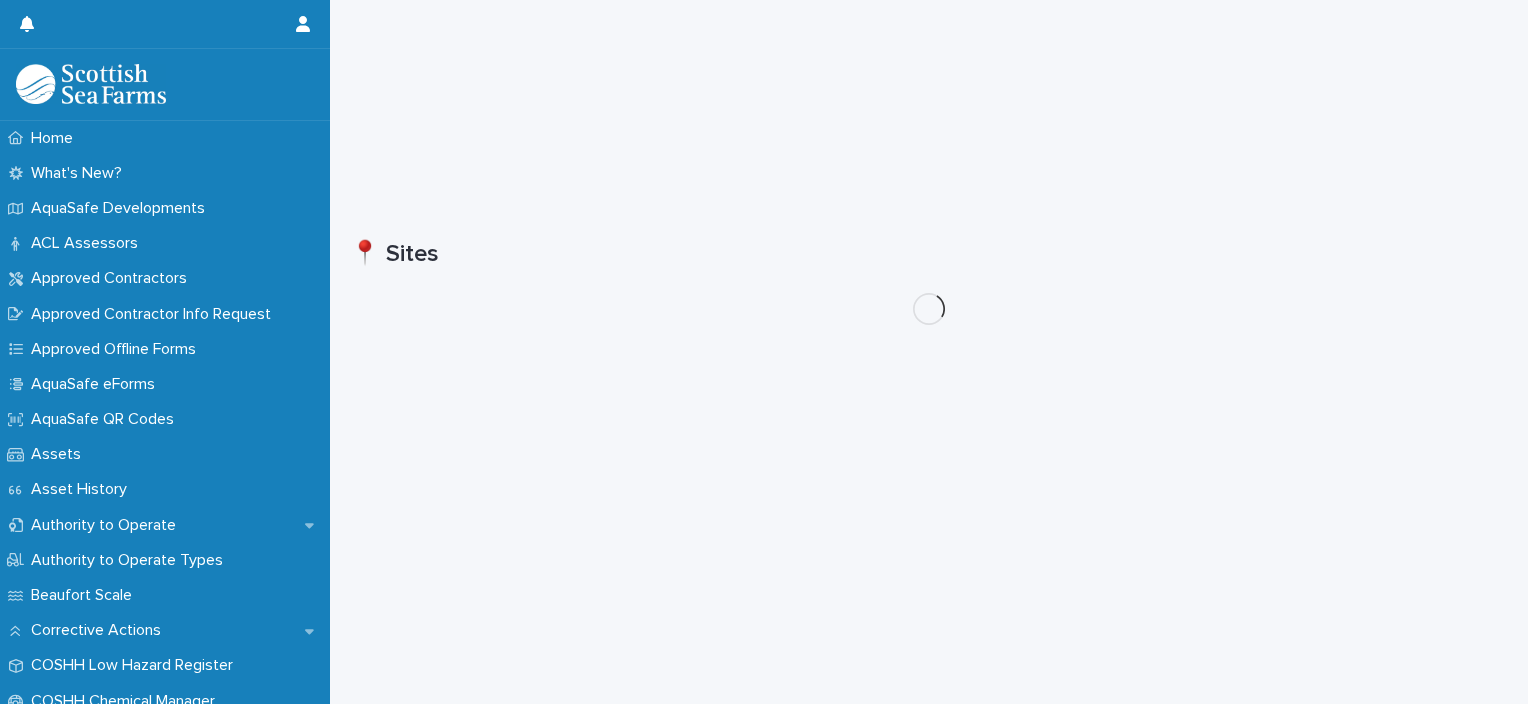 scroll, scrollTop: 0, scrollLeft: 0, axis: both 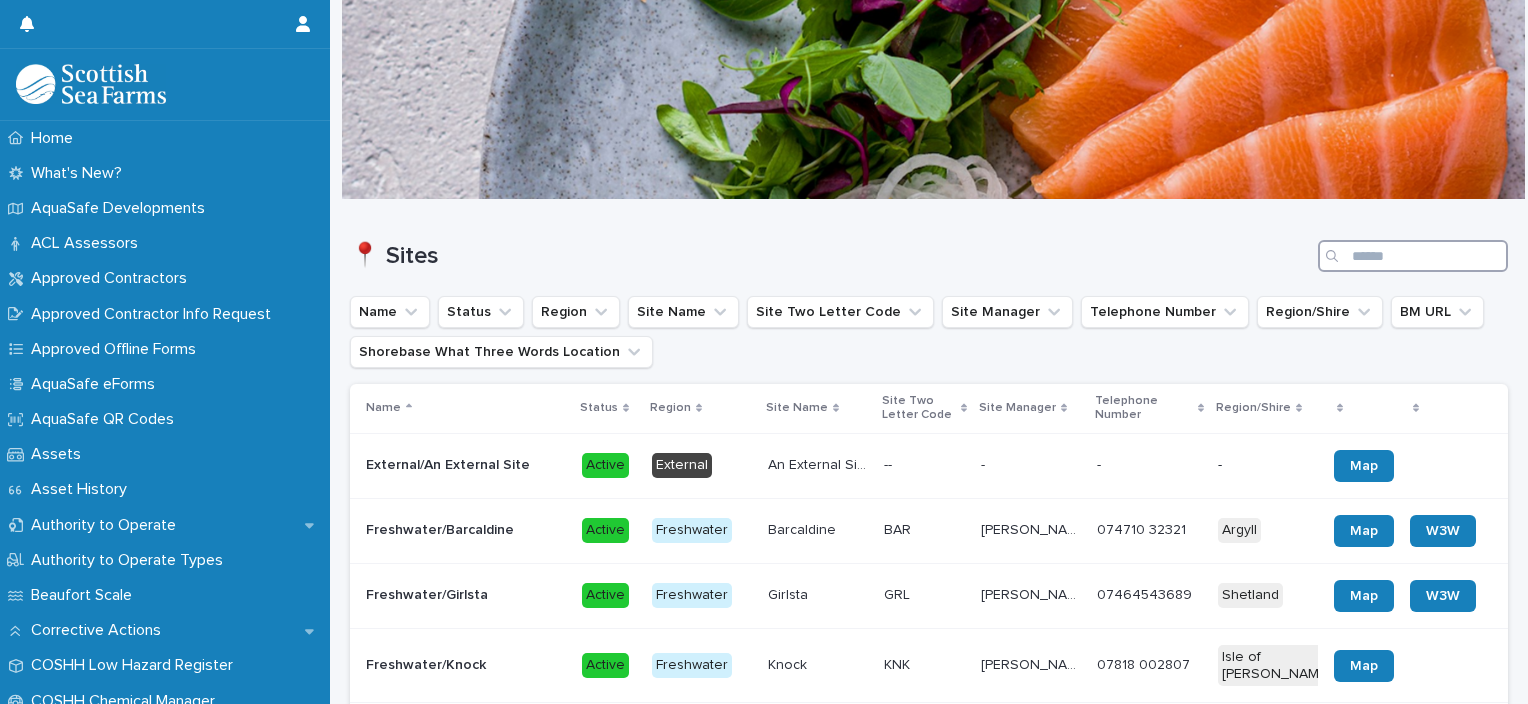click at bounding box center (1413, 256) 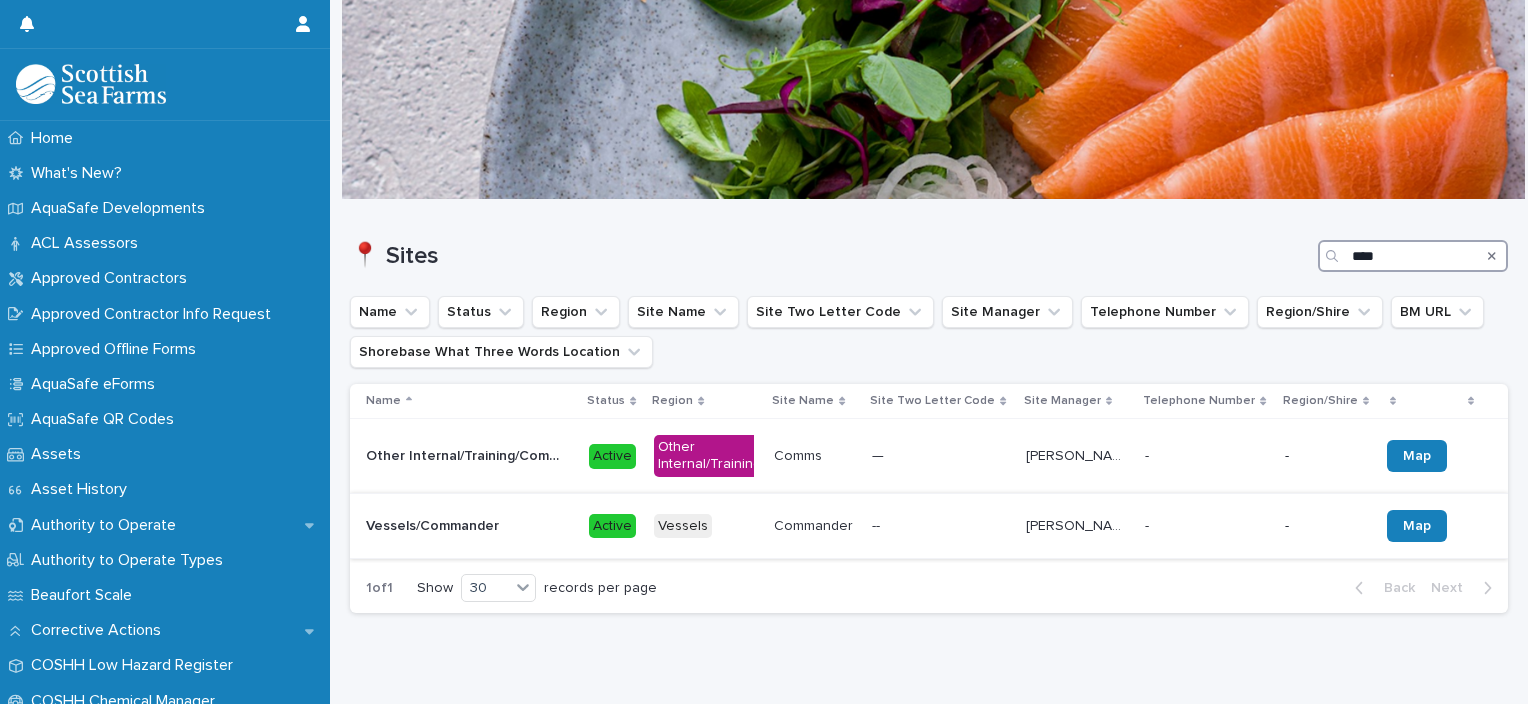 type on "****" 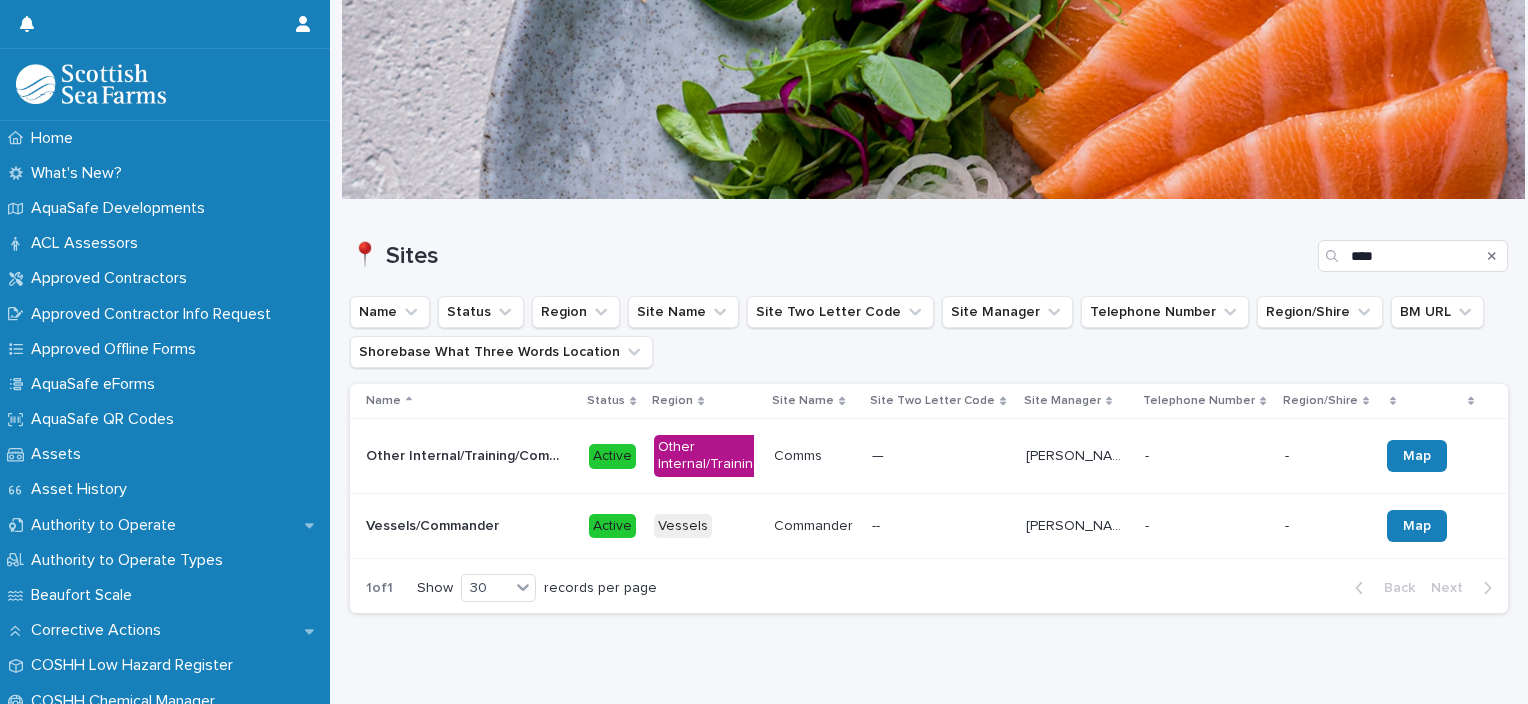 click on "--" at bounding box center (878, 524) 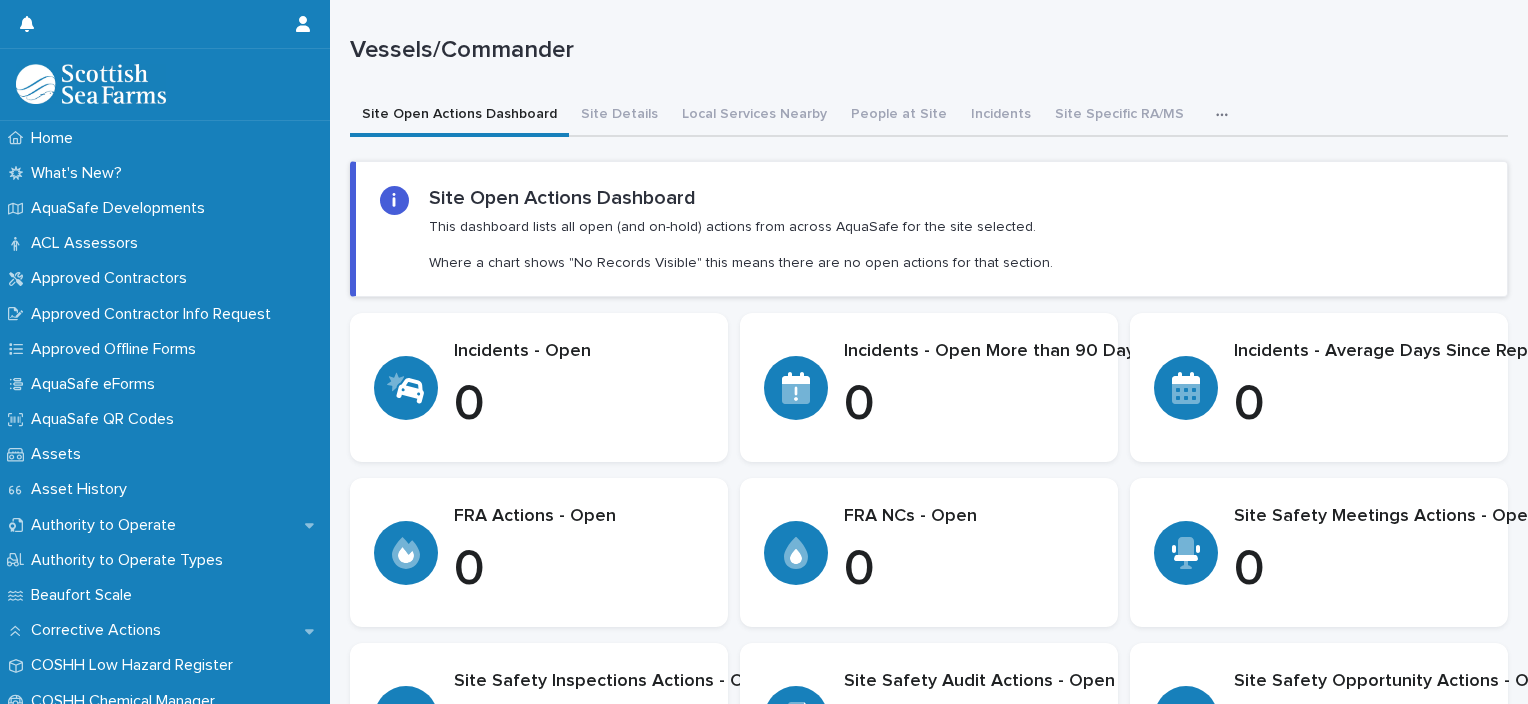 scroll, scrollTop: 0, scrollLeft: 0, axis: both 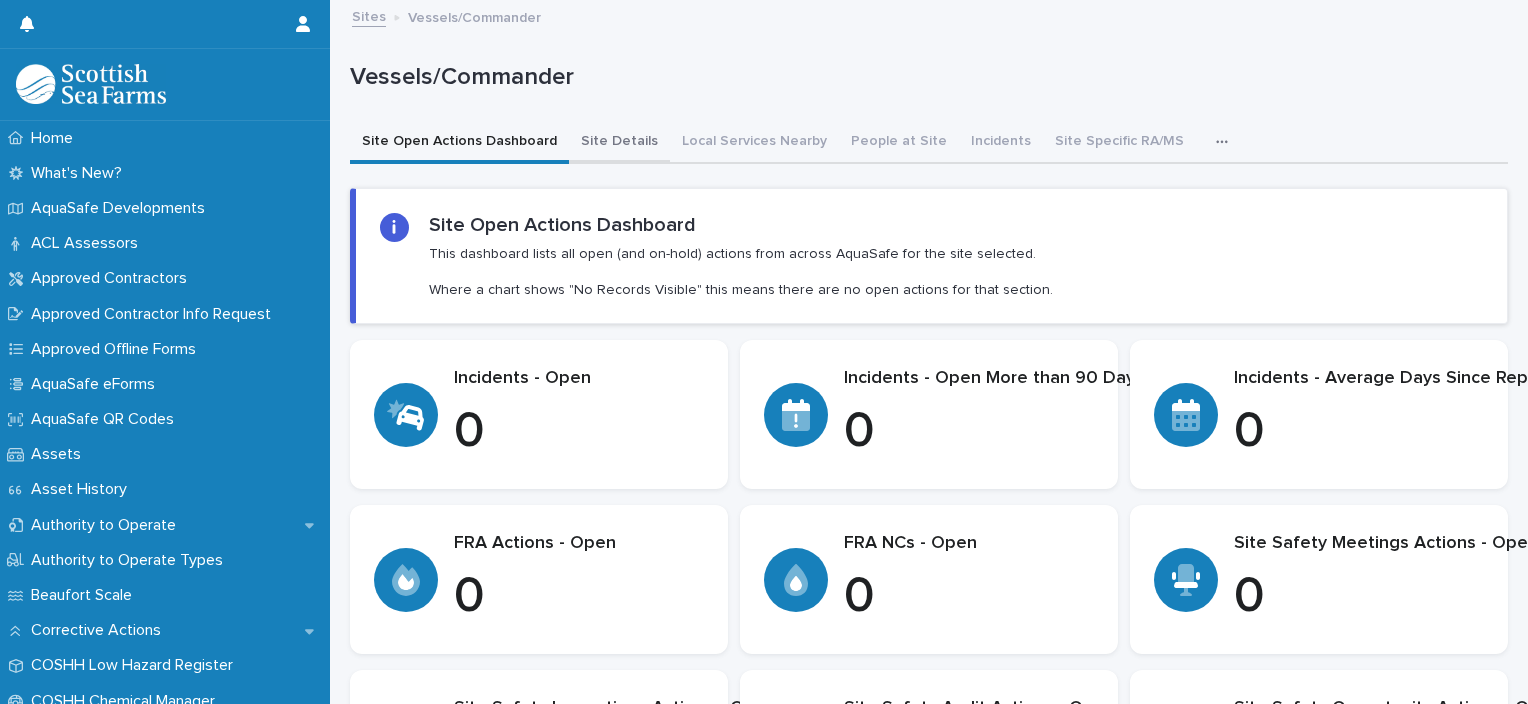 click on "Site Details" at bounding box center (619, 143) 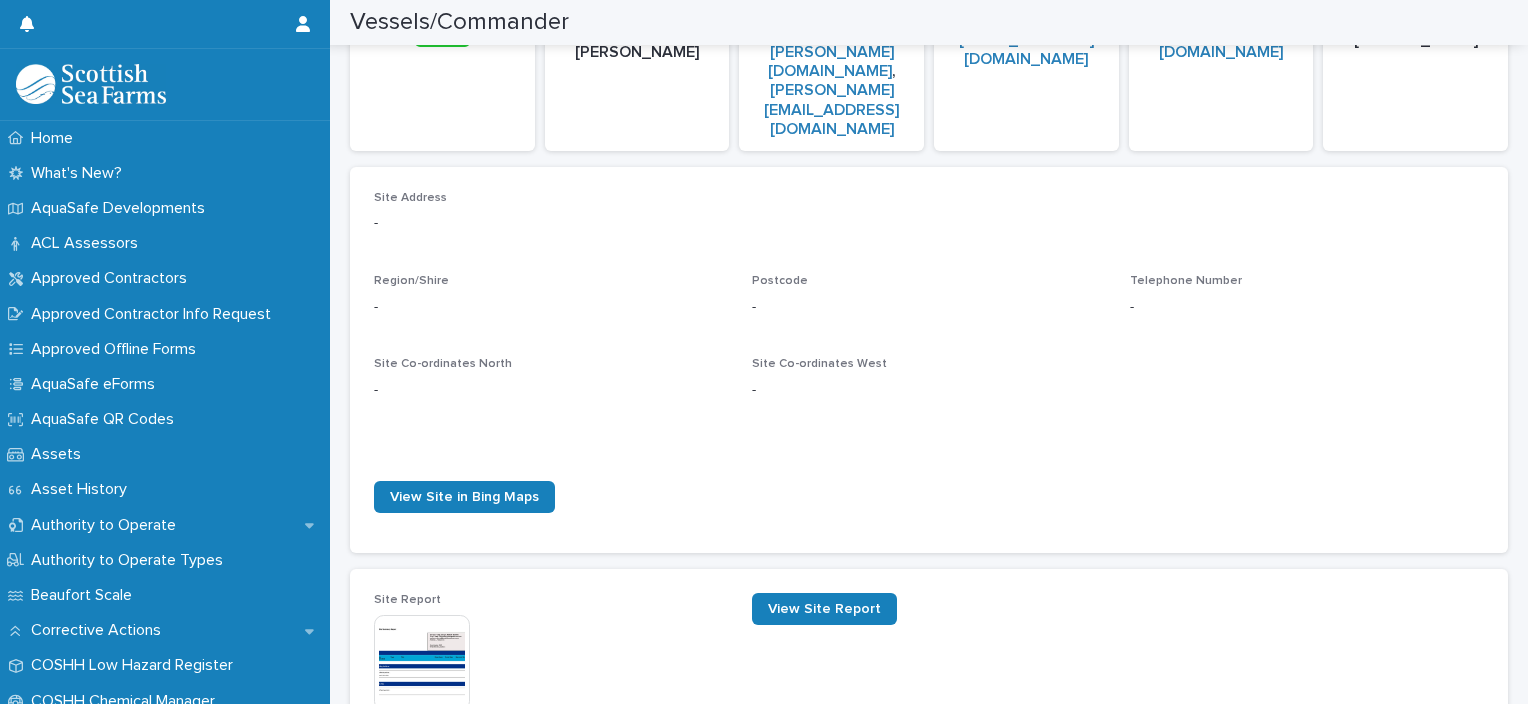 scroll, scrollTop: 0, scrollLeft: 0, axis: both 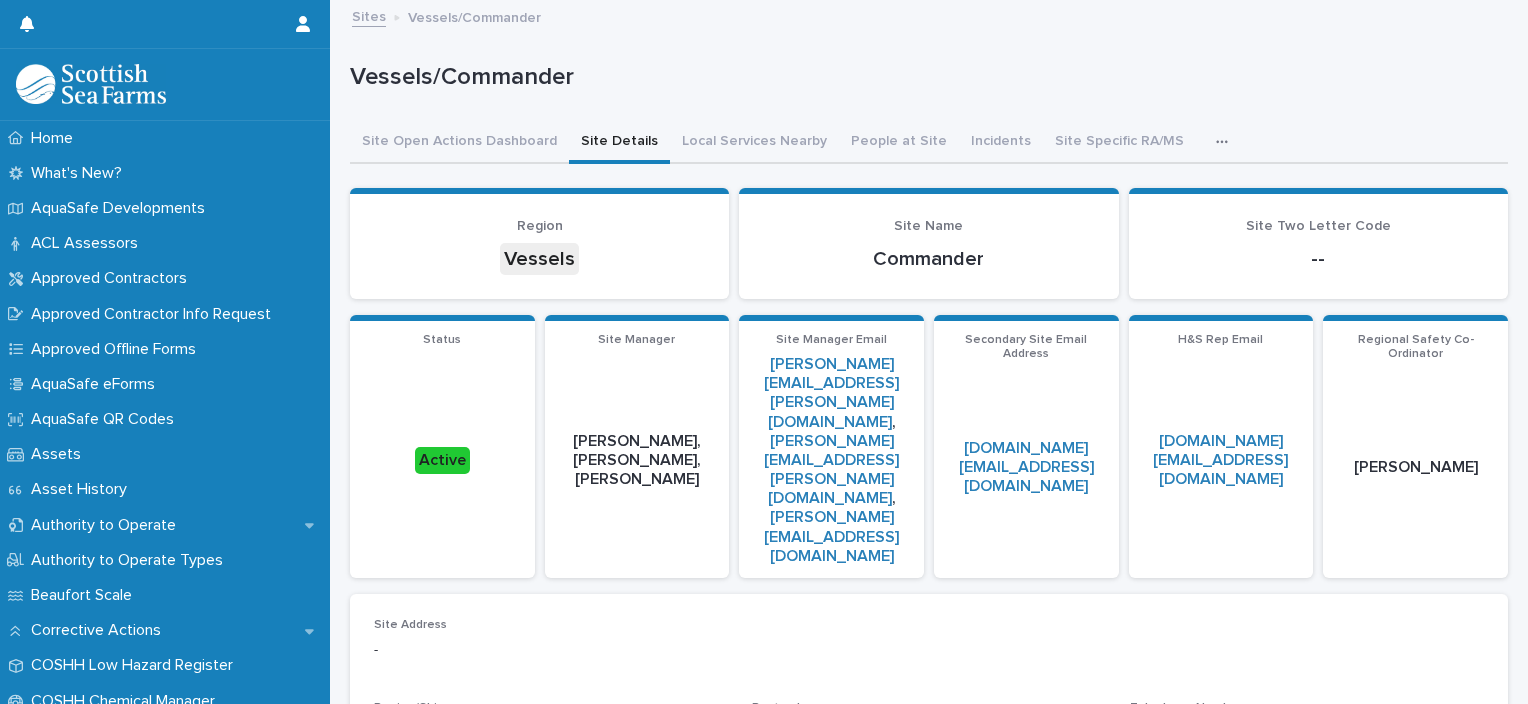 click 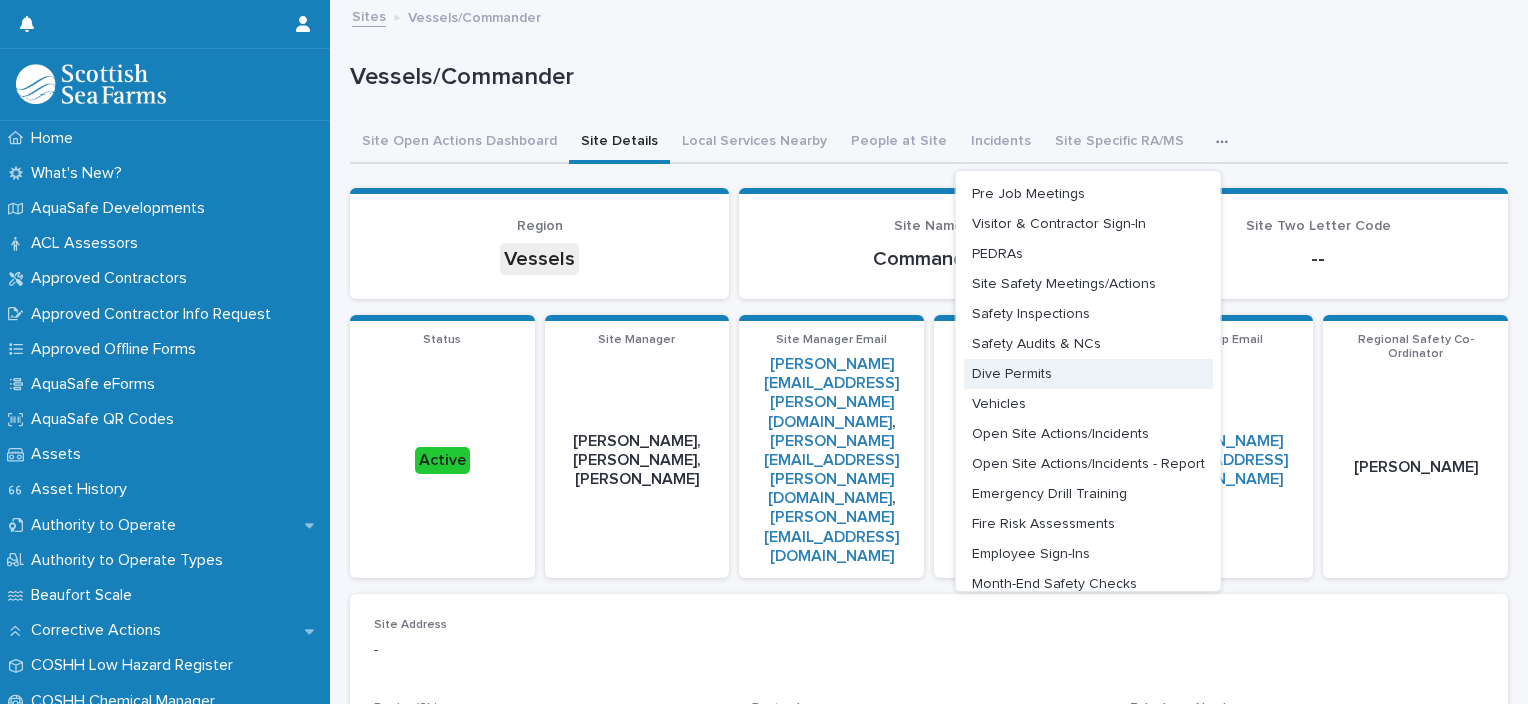 scroll, scrollTop: 45, scrollLeft: 0, axis: vertical 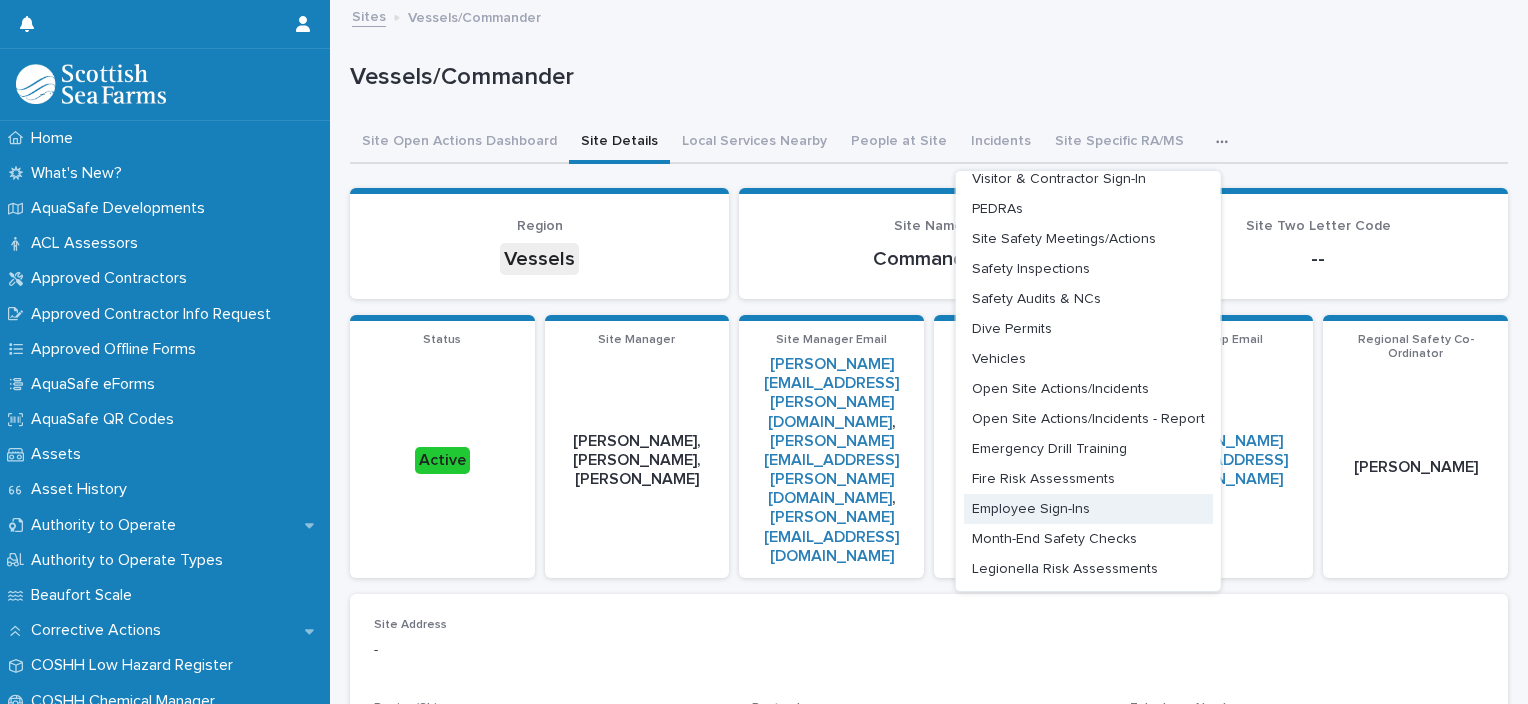 drag, startPoint x: 1051, startPoint y: 508, endPoint x: 997, endPoint y: 505, distance: 54.08327 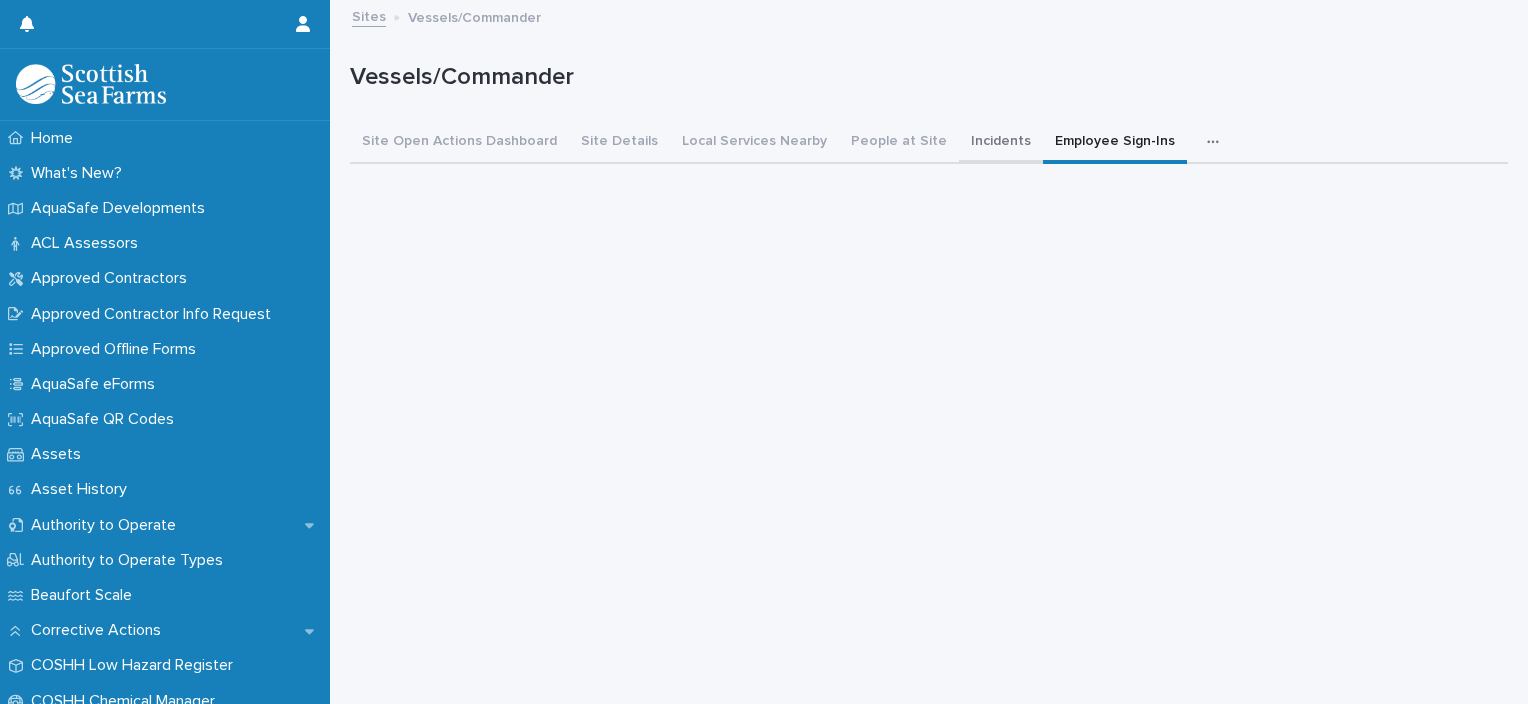 click on "Incidents" at bounding box center (1001, 143) 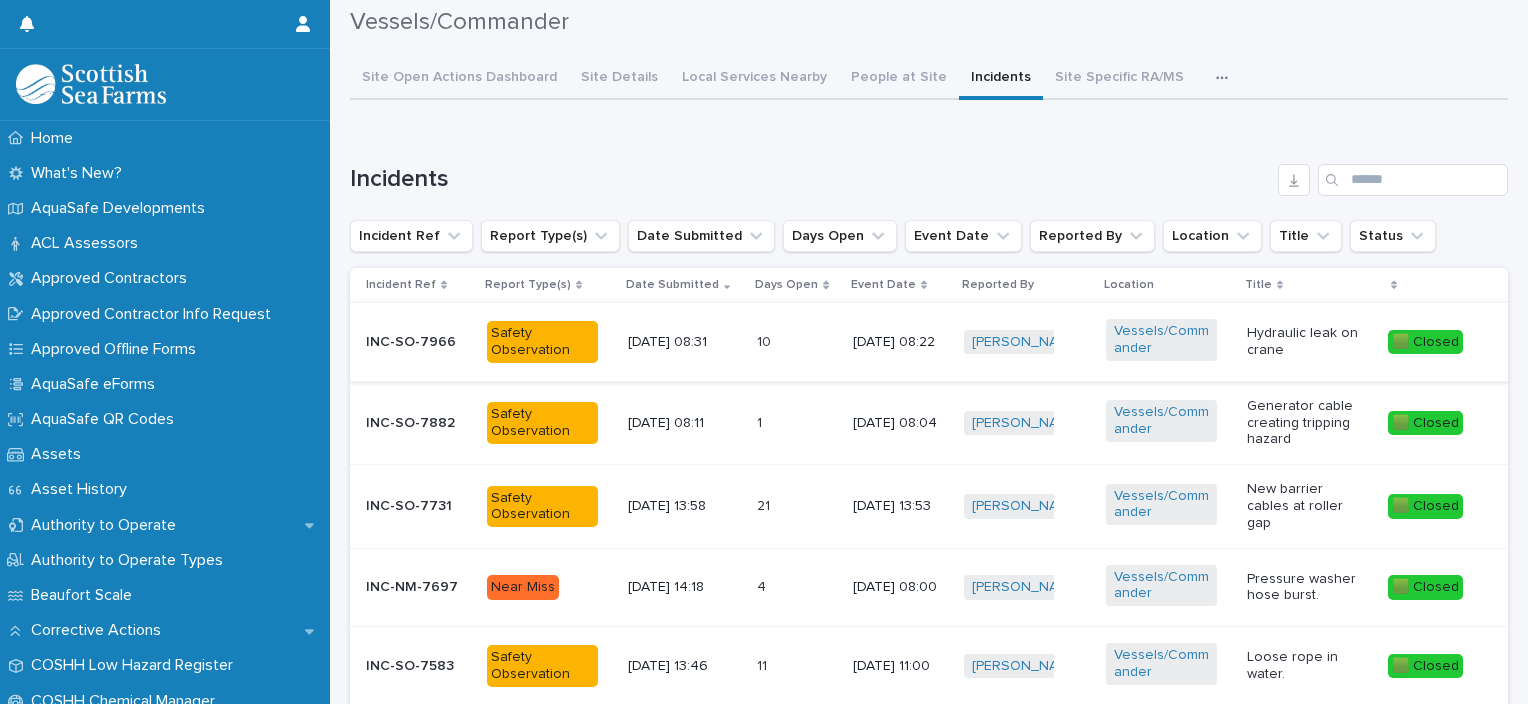 scroll, scrollTop: 0, scrollLeft: 0, axis: both 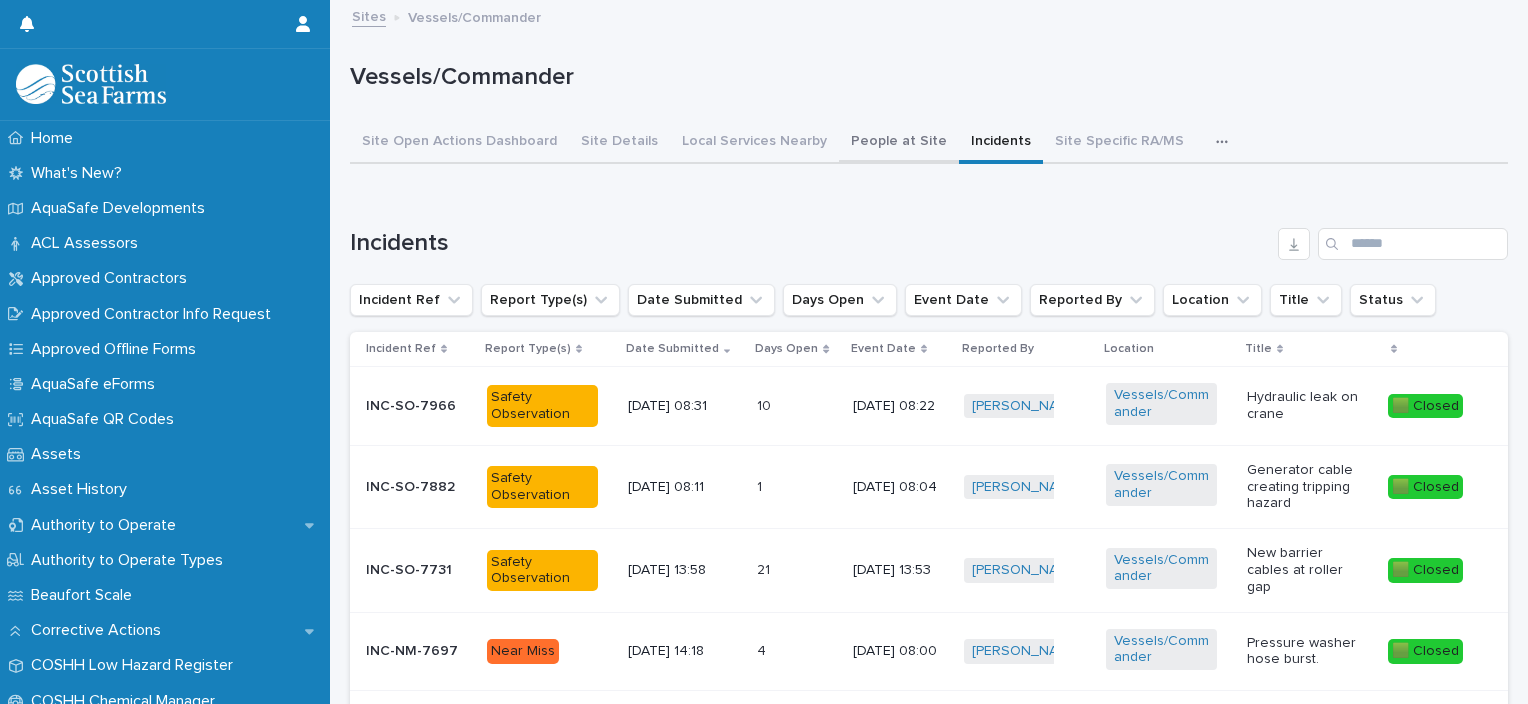click on "People at Site" at bounding box center [899, 143] 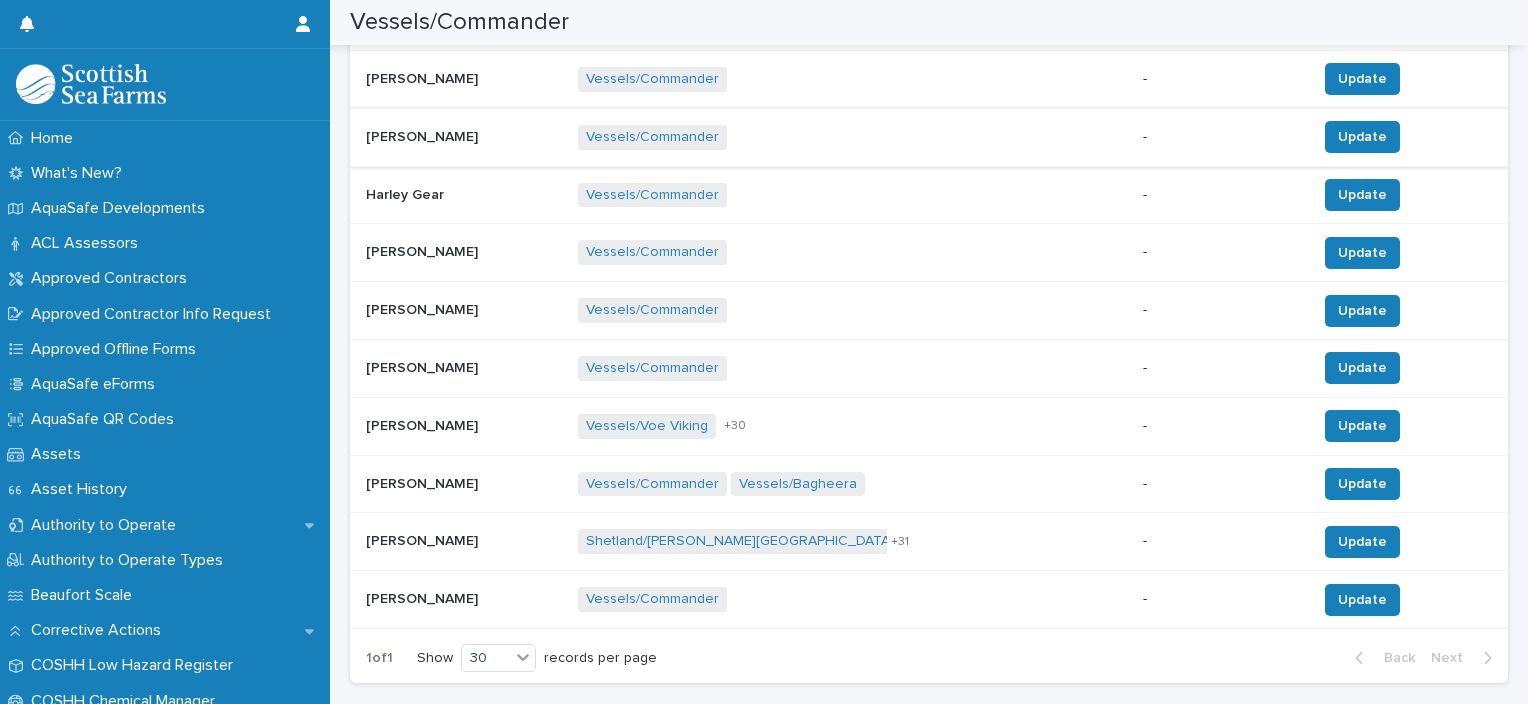 scroll, scrollTop: 378, scrollLeft: 0, axis: vertical 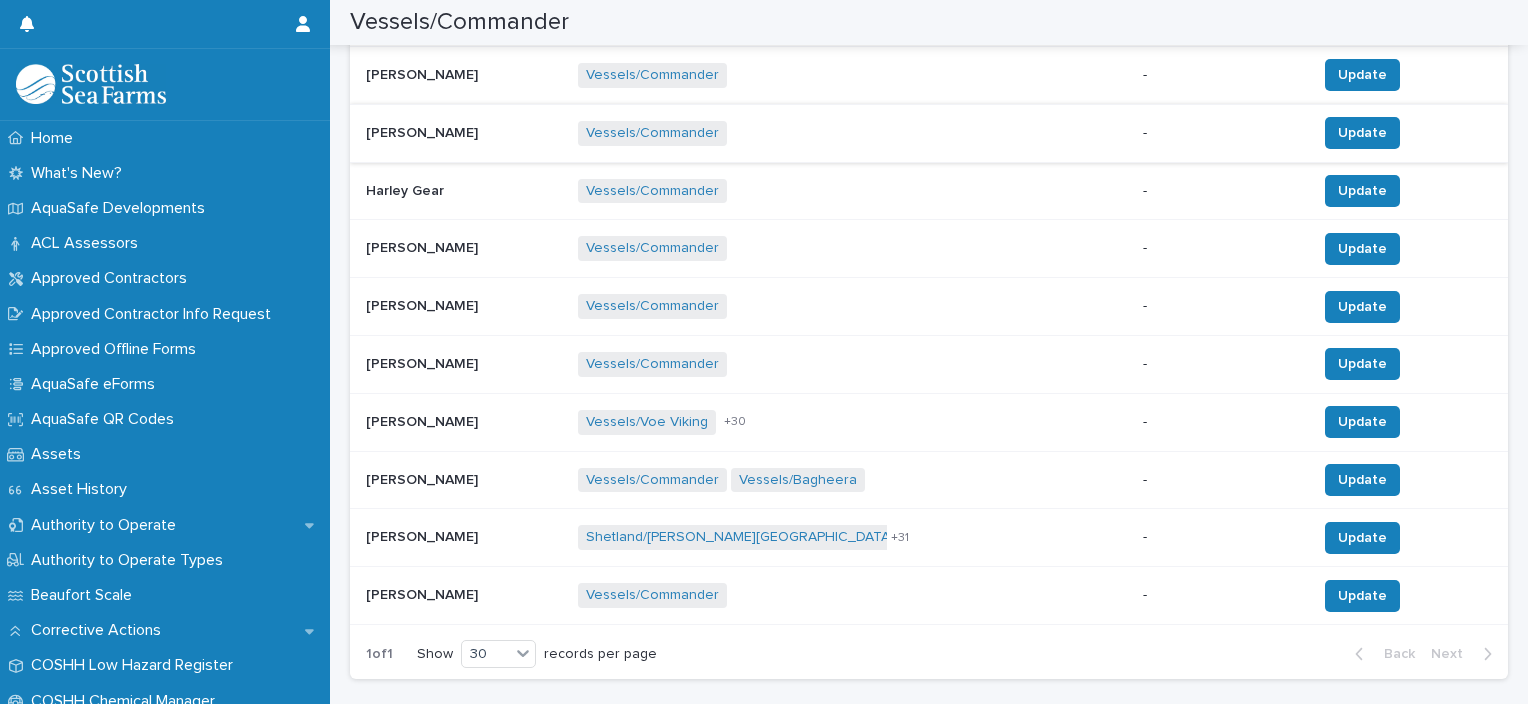 click on "Vessels/Commander   Vessels/Bagheera   + 0" at bounding box center [852, 480] 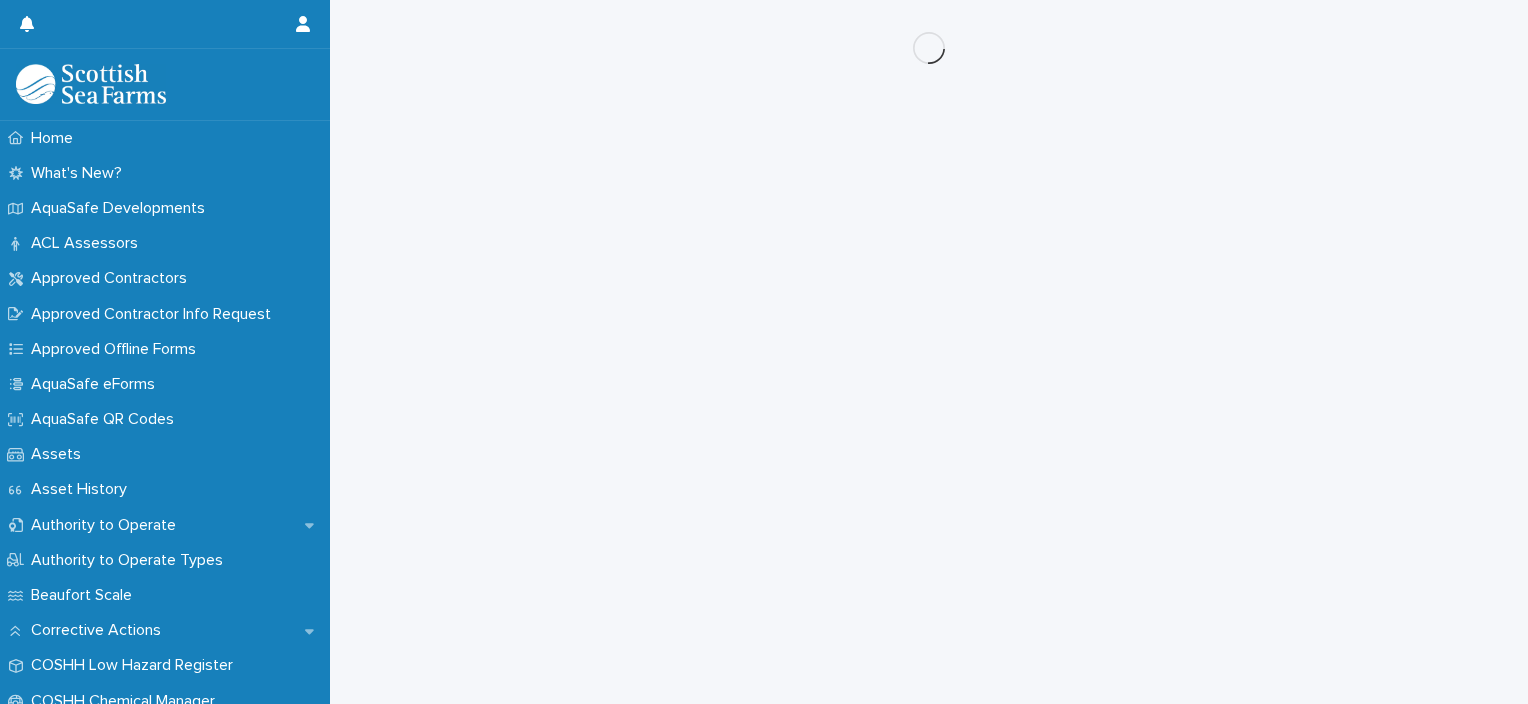 scroll, scrollTop: 0, scrollLeft: 0, axis: both 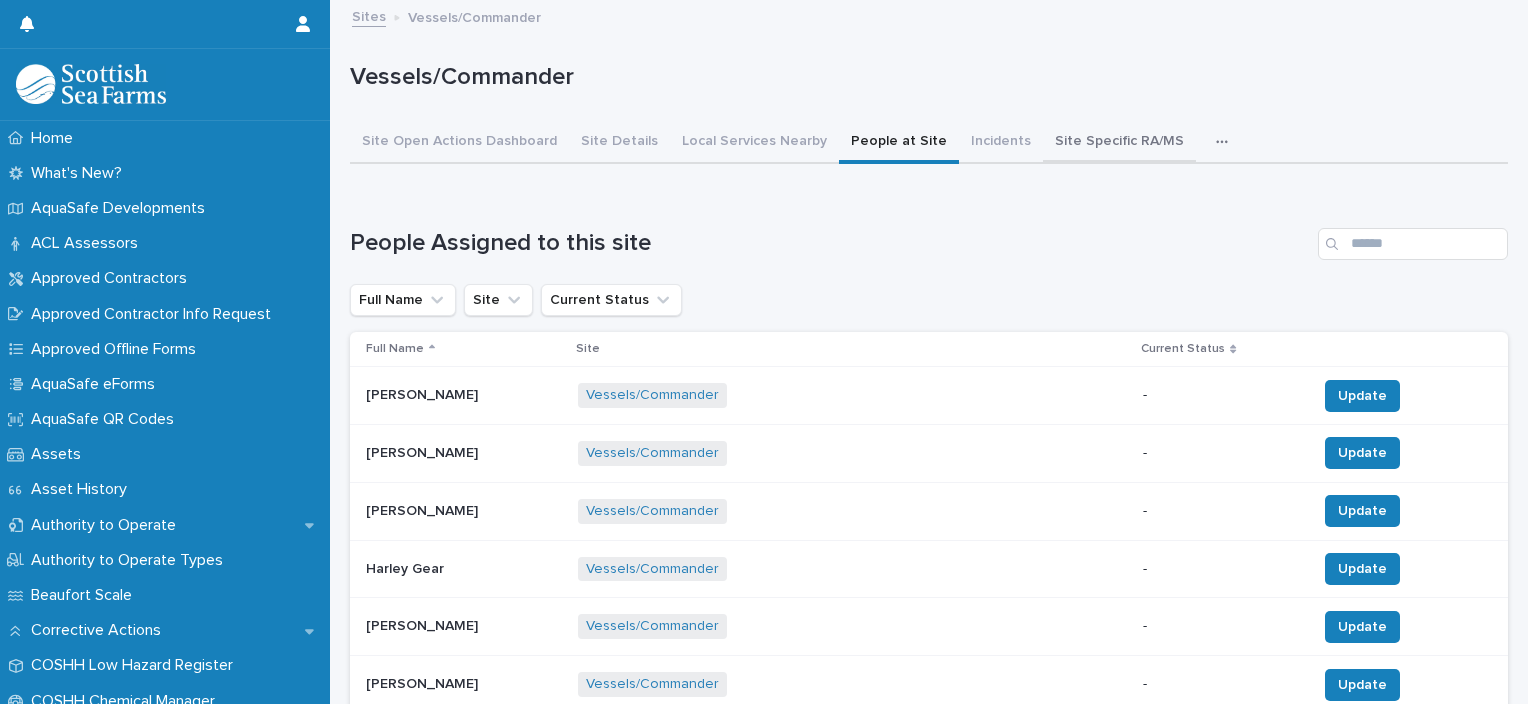 click on "Site Specific RA/MS" at bounding box center (1119, 143) 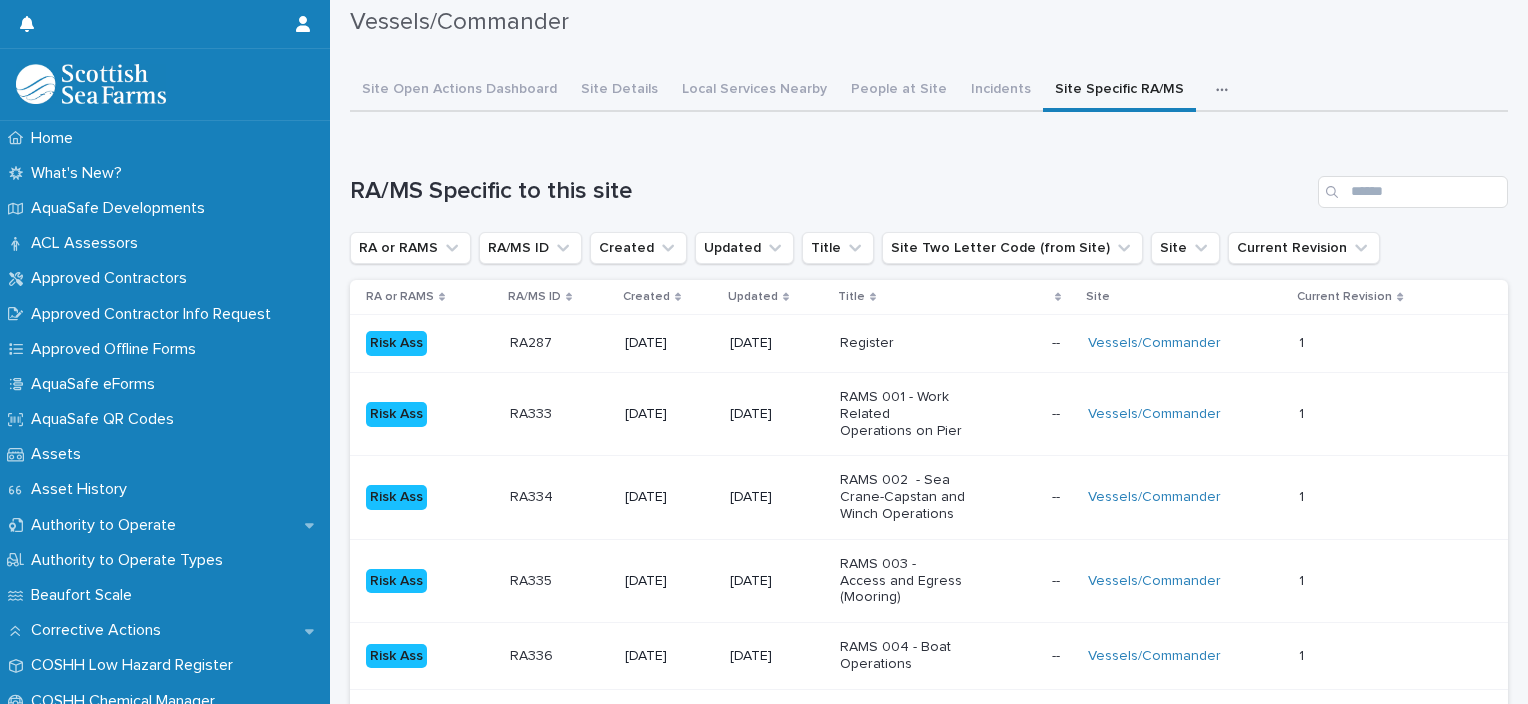 scroll, scrollTop: 0, scrollLeft: 0, axis: both 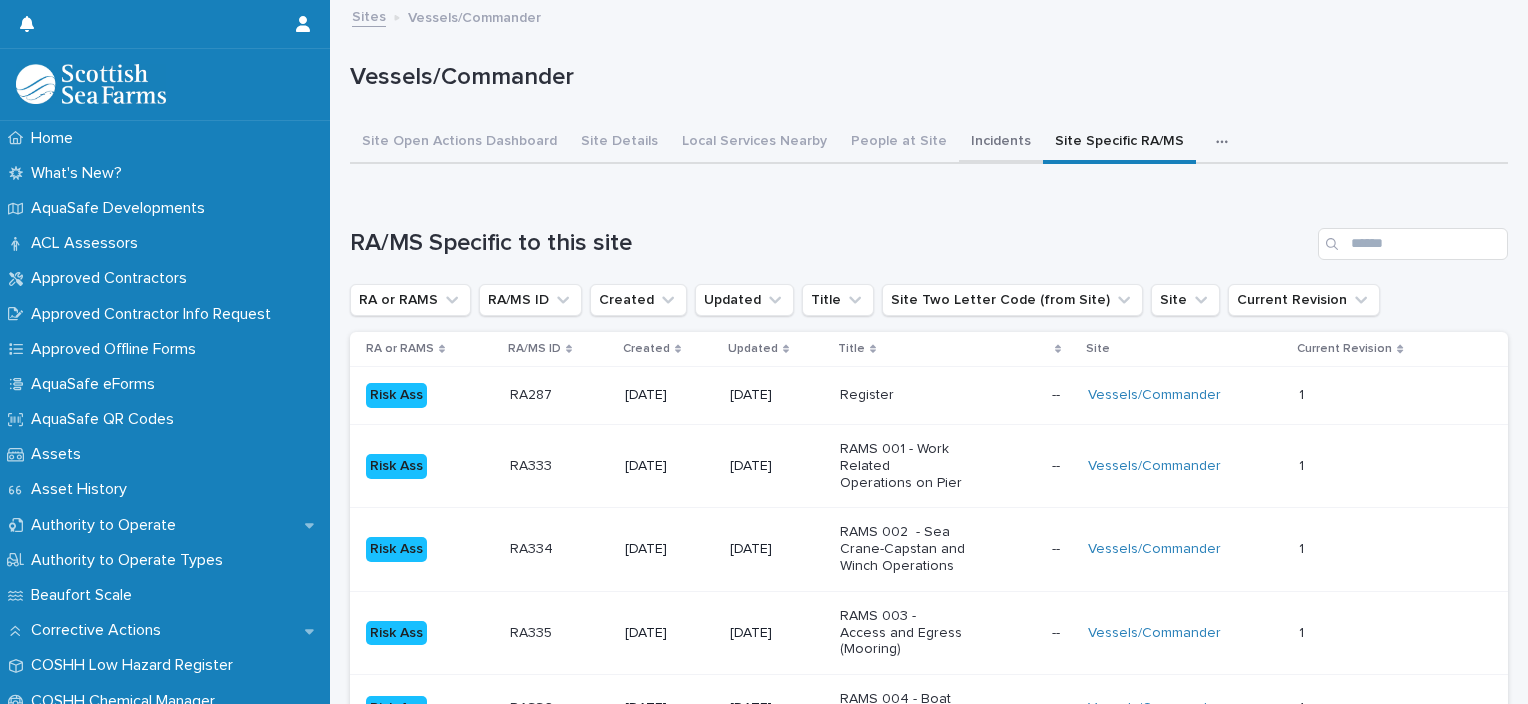 click on "Incidents" at bounding box center (1001, 143) 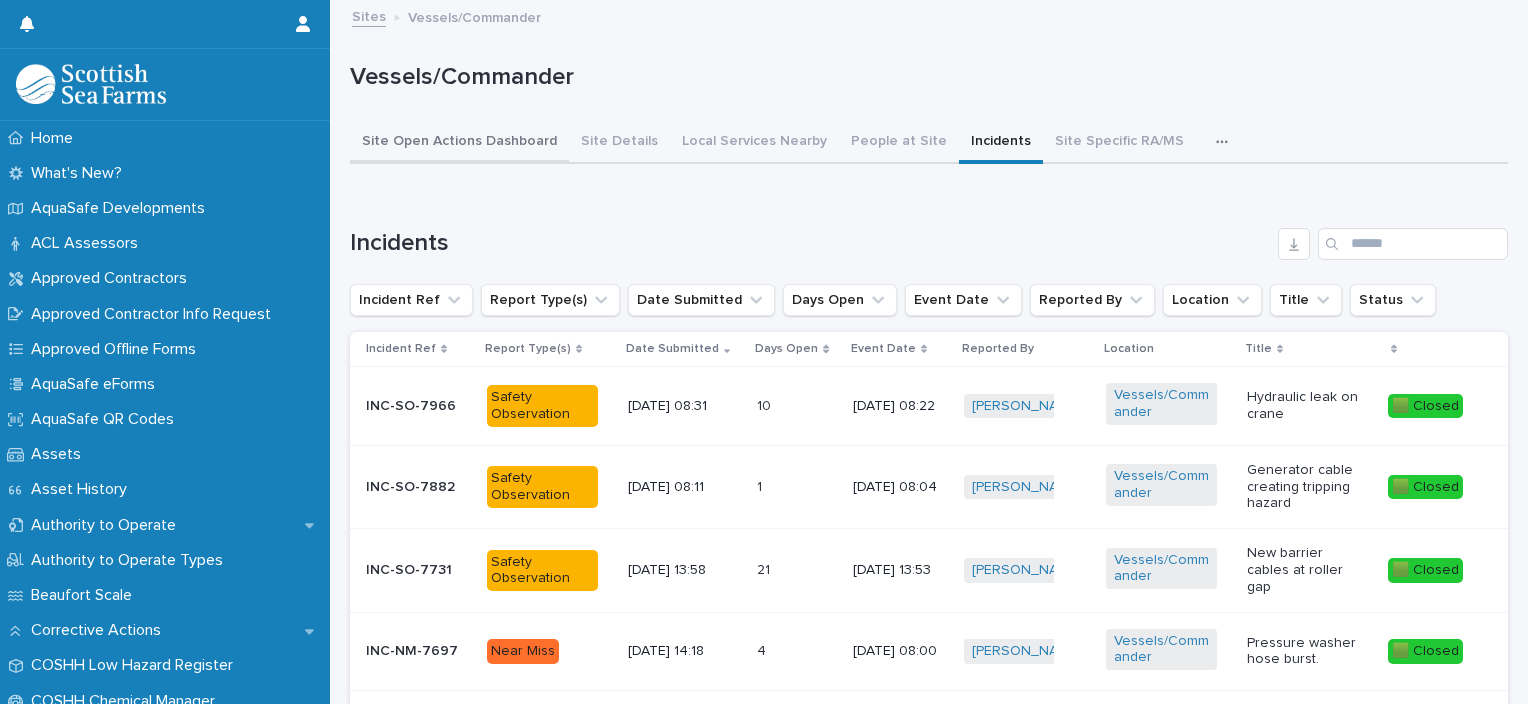 click on "Site Open Actions Dashboard" at bounding box center [459, 143] 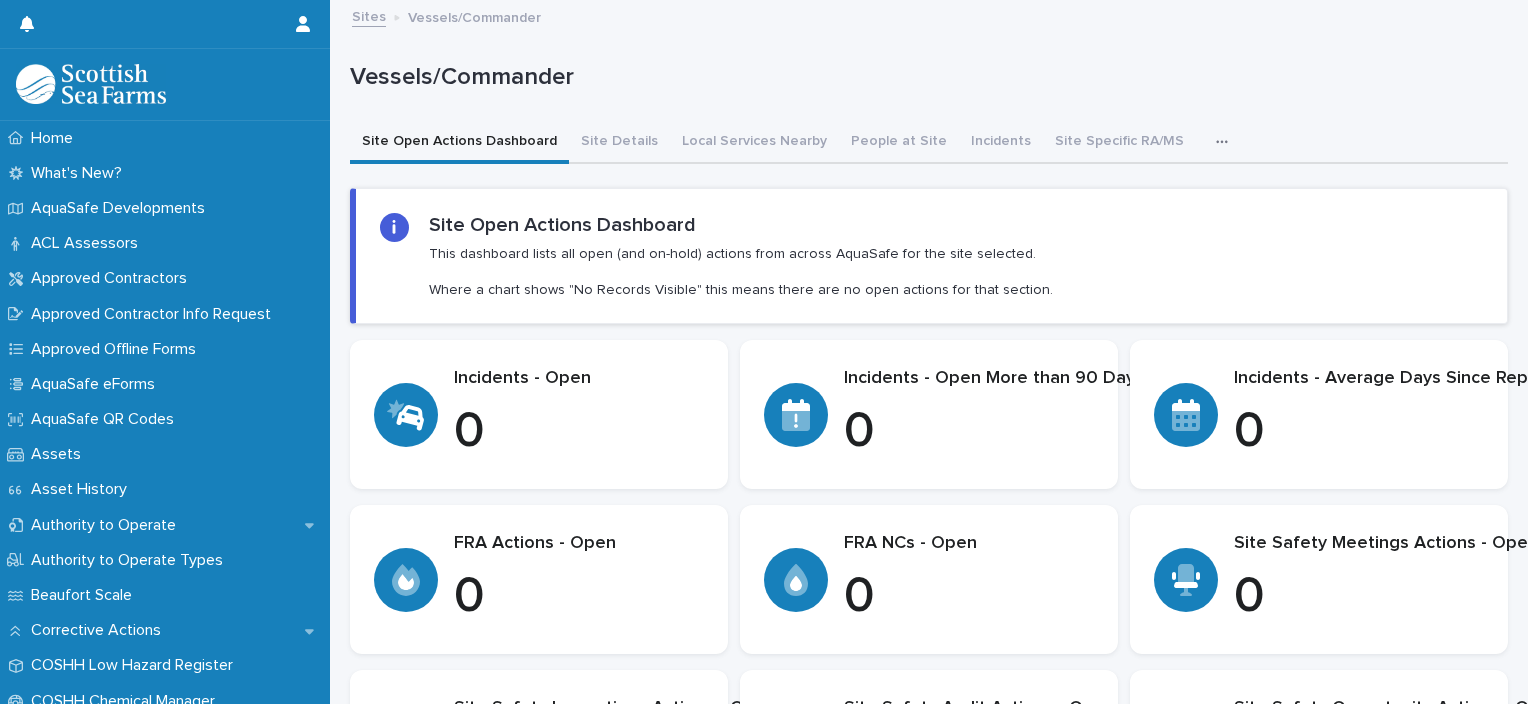 click 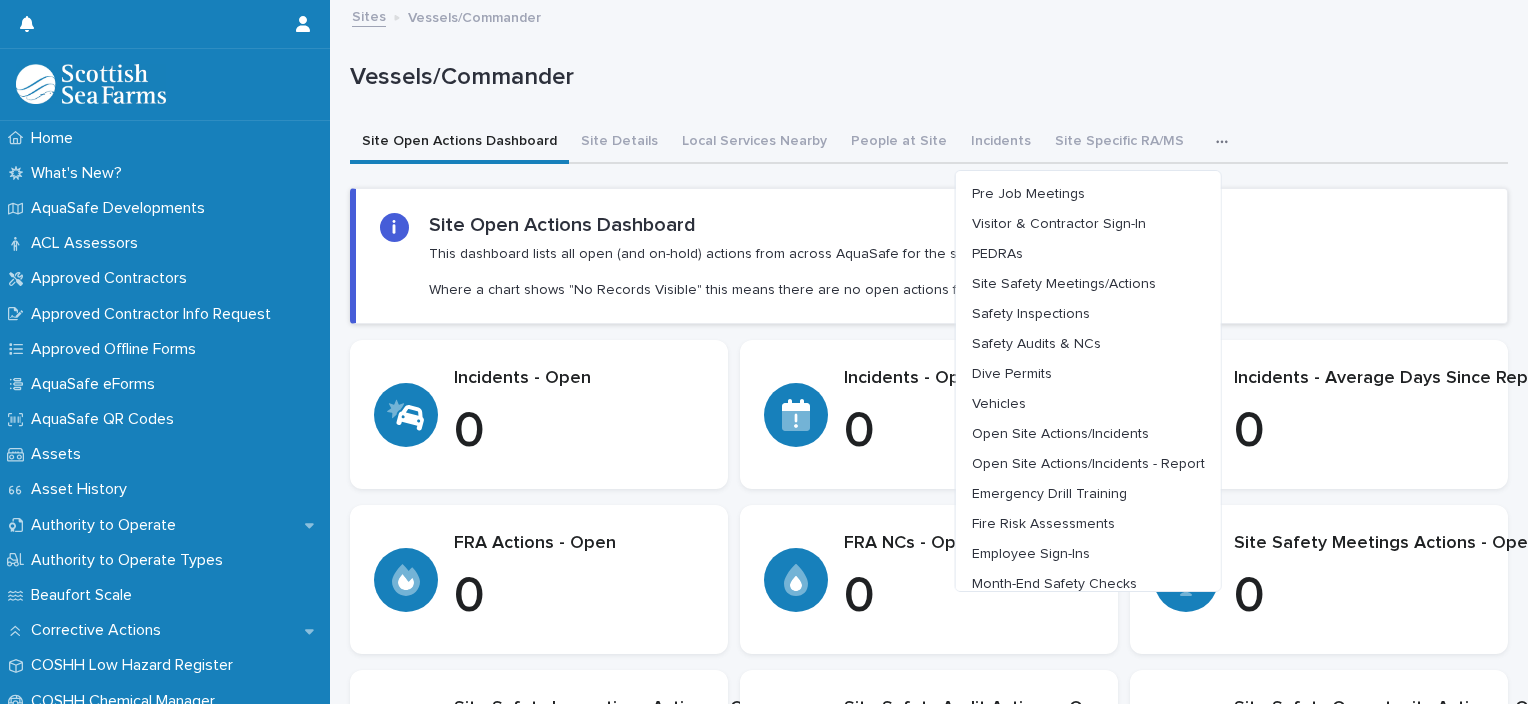 scroll, scrollTop: 45, scrollLeft: 0, axis: vertical 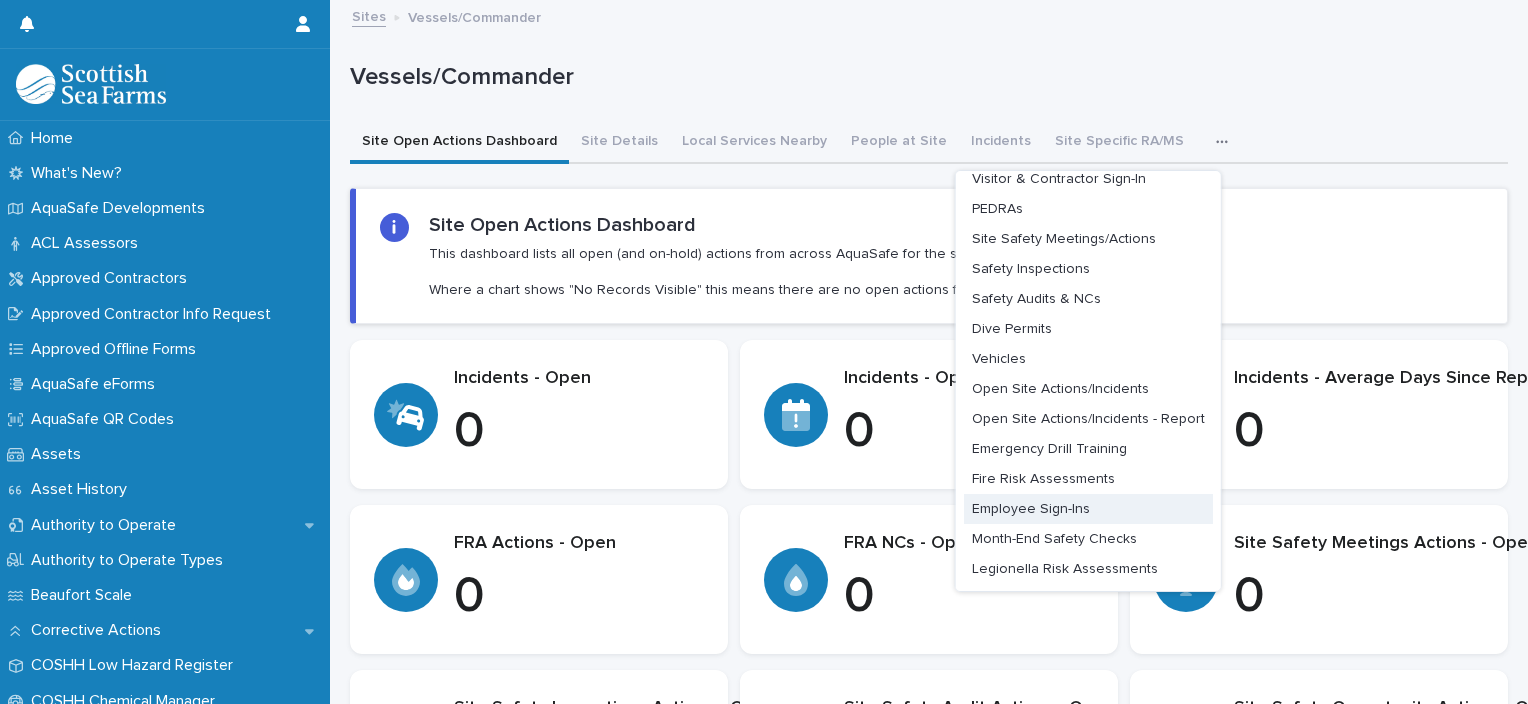 click on "Employee Sign-Ins" at bounding box center [1031, 509] 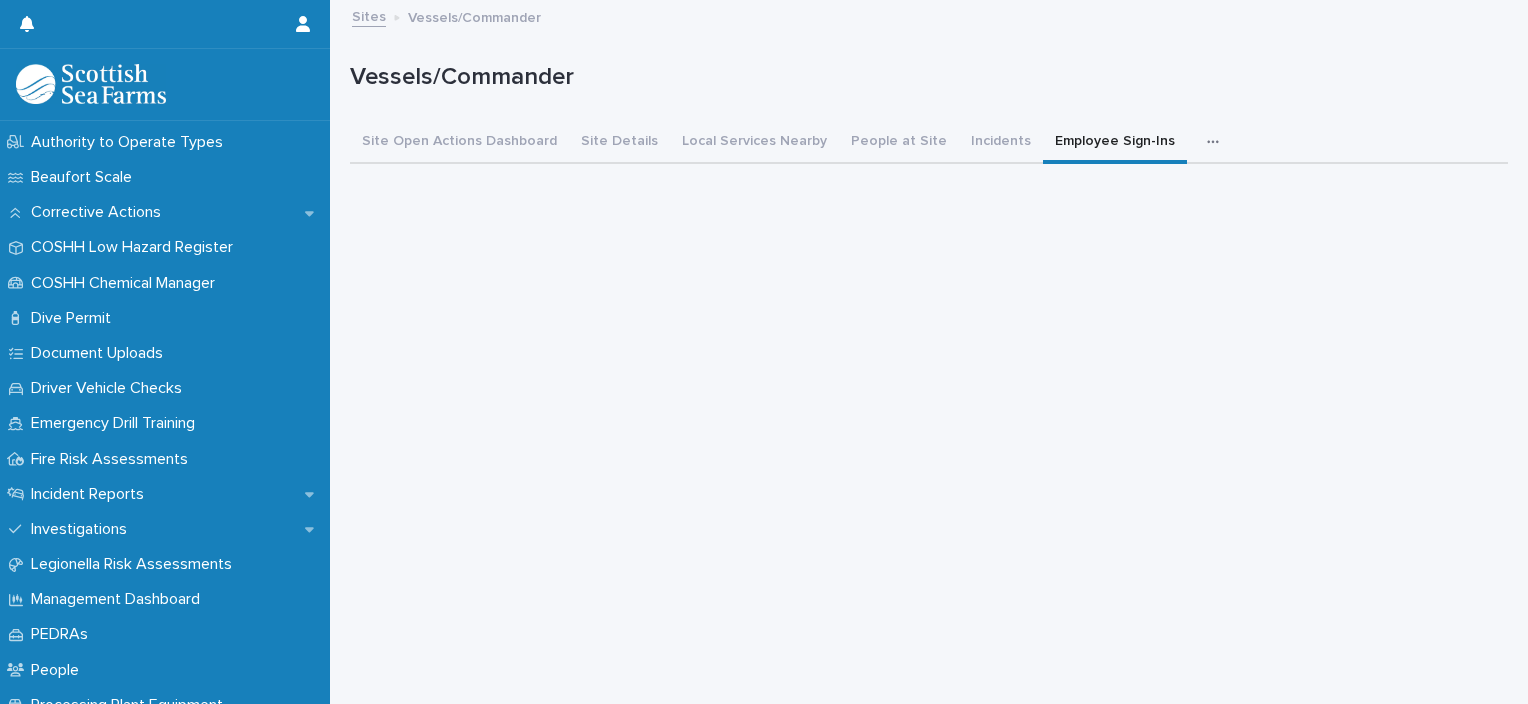 scroll, scrollTop: 409, scrollLeft: 0, axis: vertical 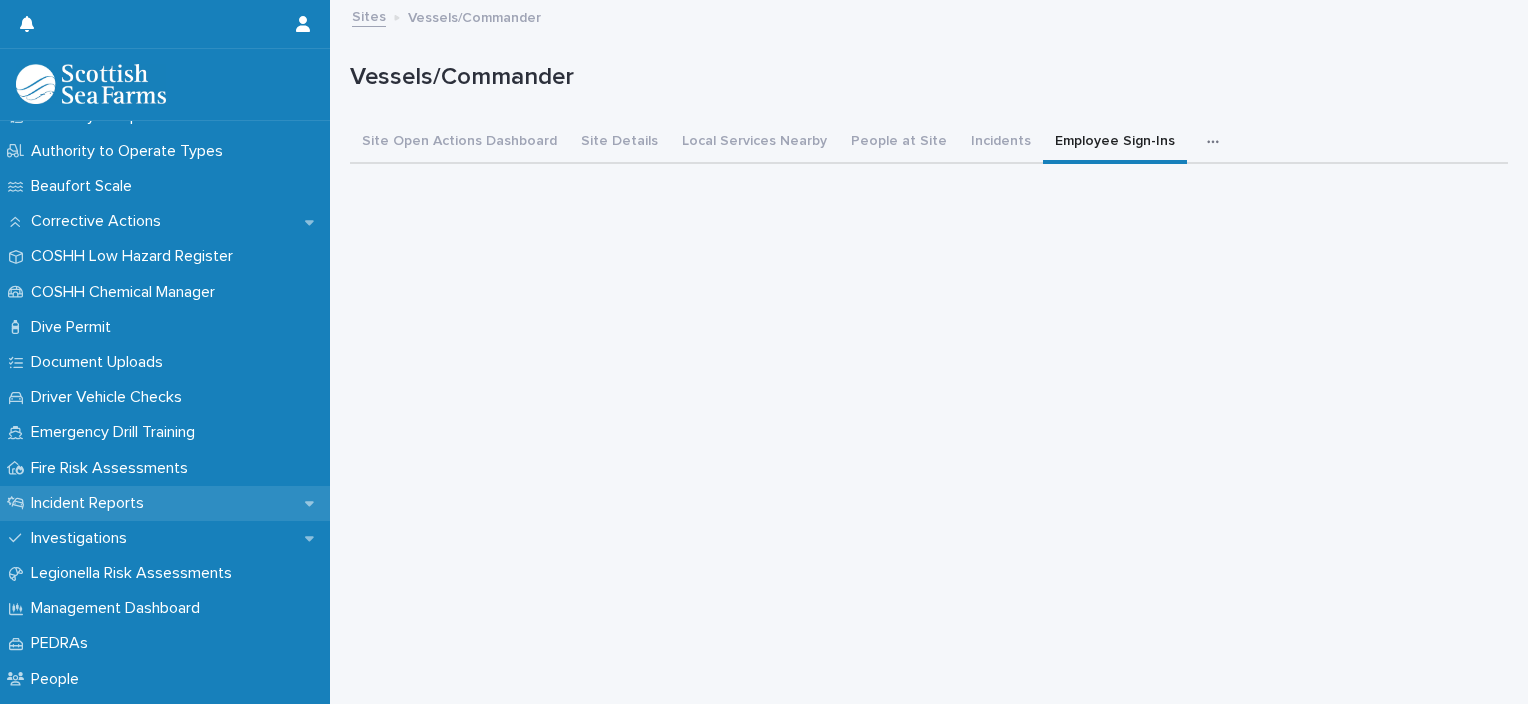 click on "Incident Reports" at bounding box center (165, 503) 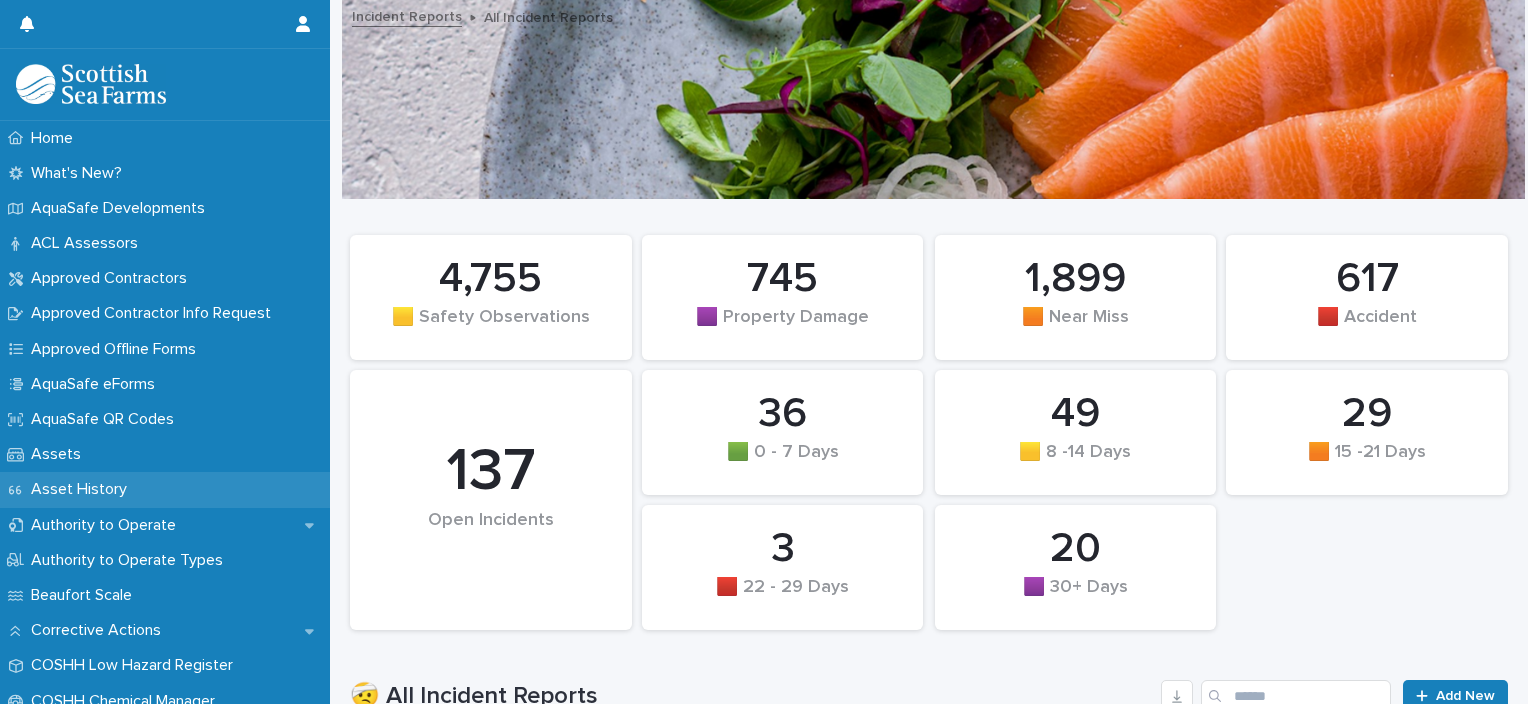 click on "Asset History" at bounding box center (165, 489) 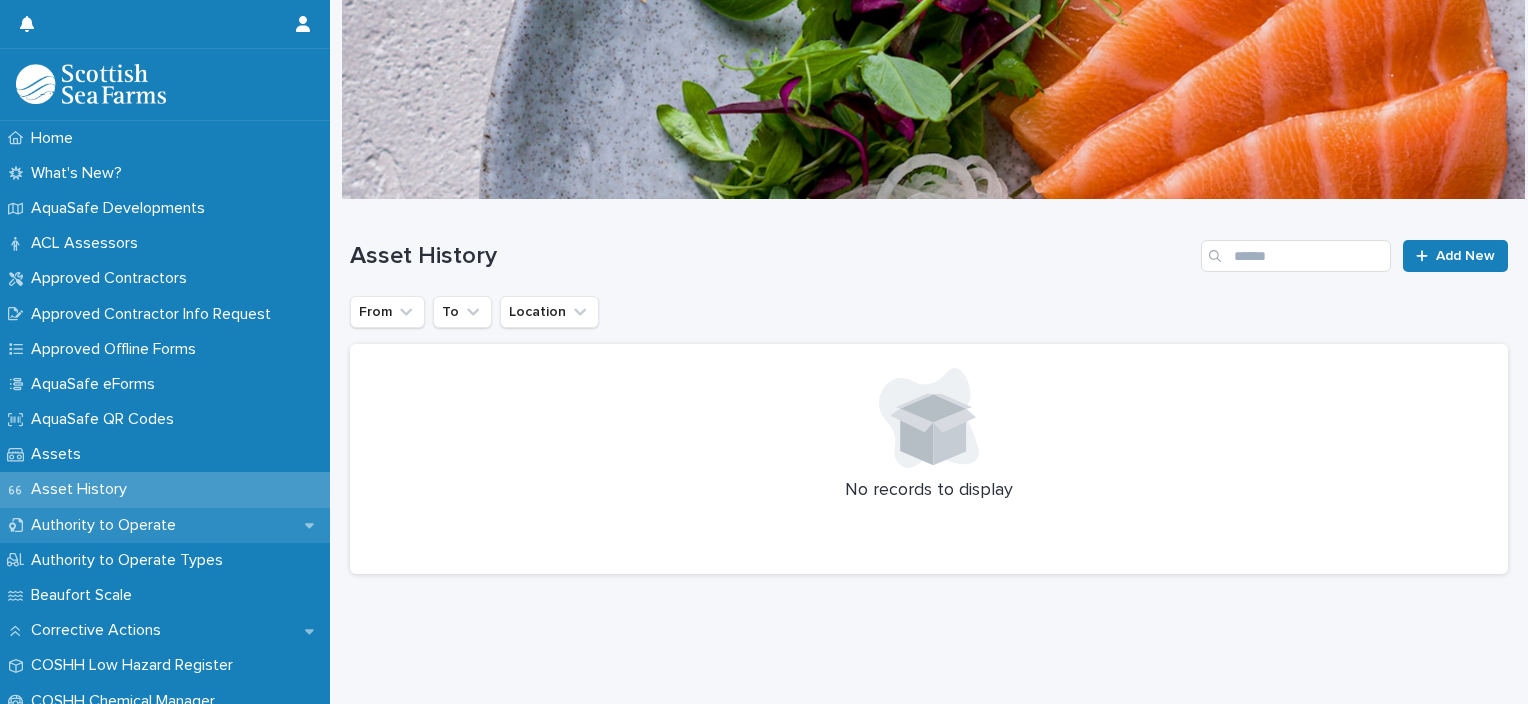 click 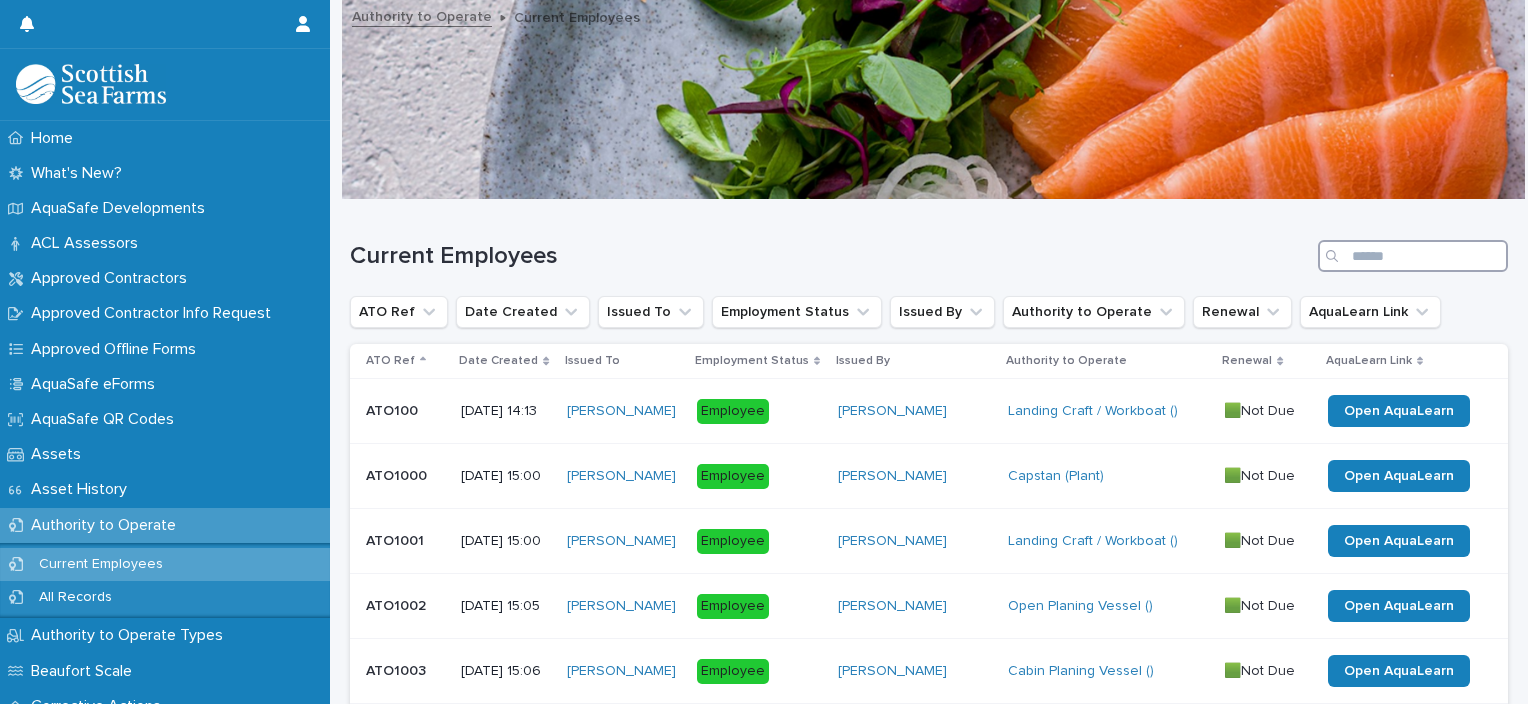 click at bounding box center [1413, 256] 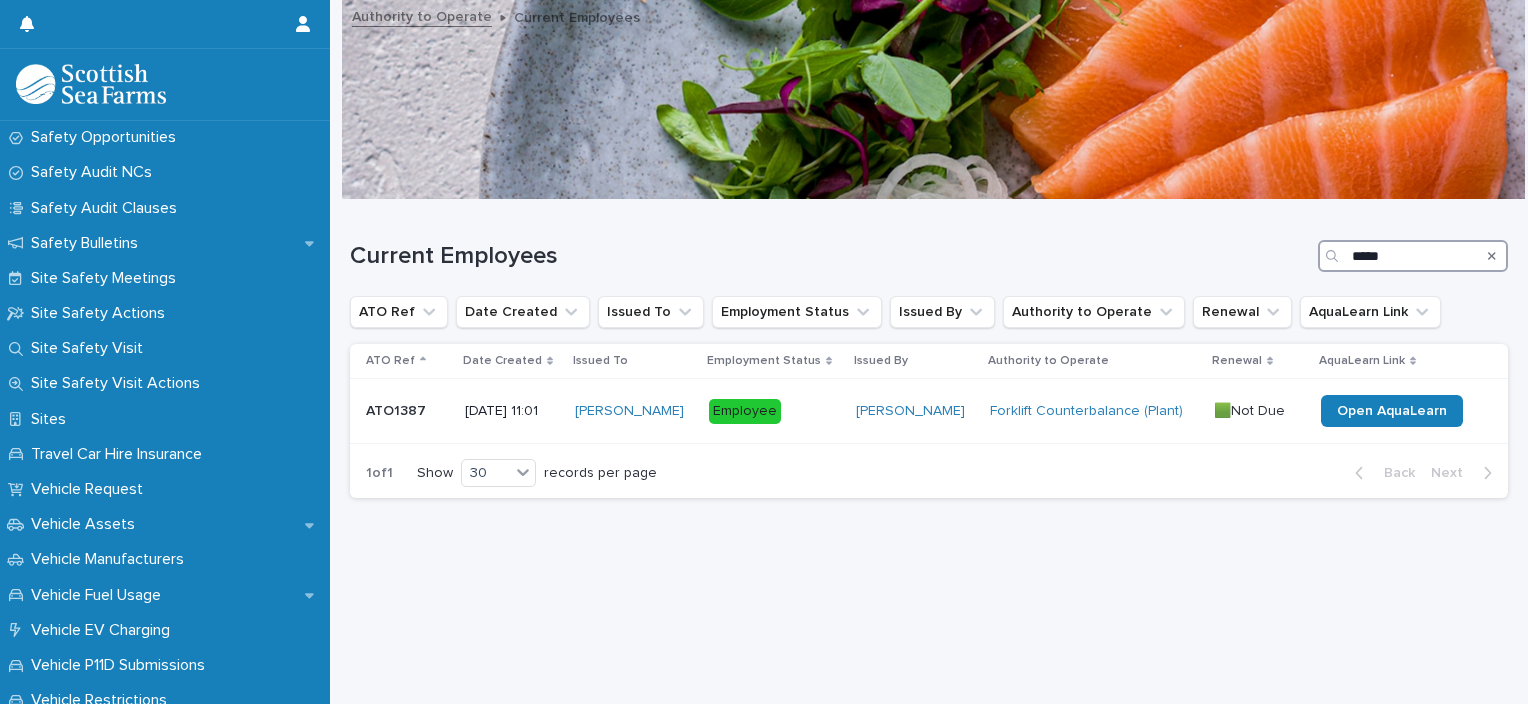 scroll, scrollTop: 1215, scrollLeft: 0, axis: vertical 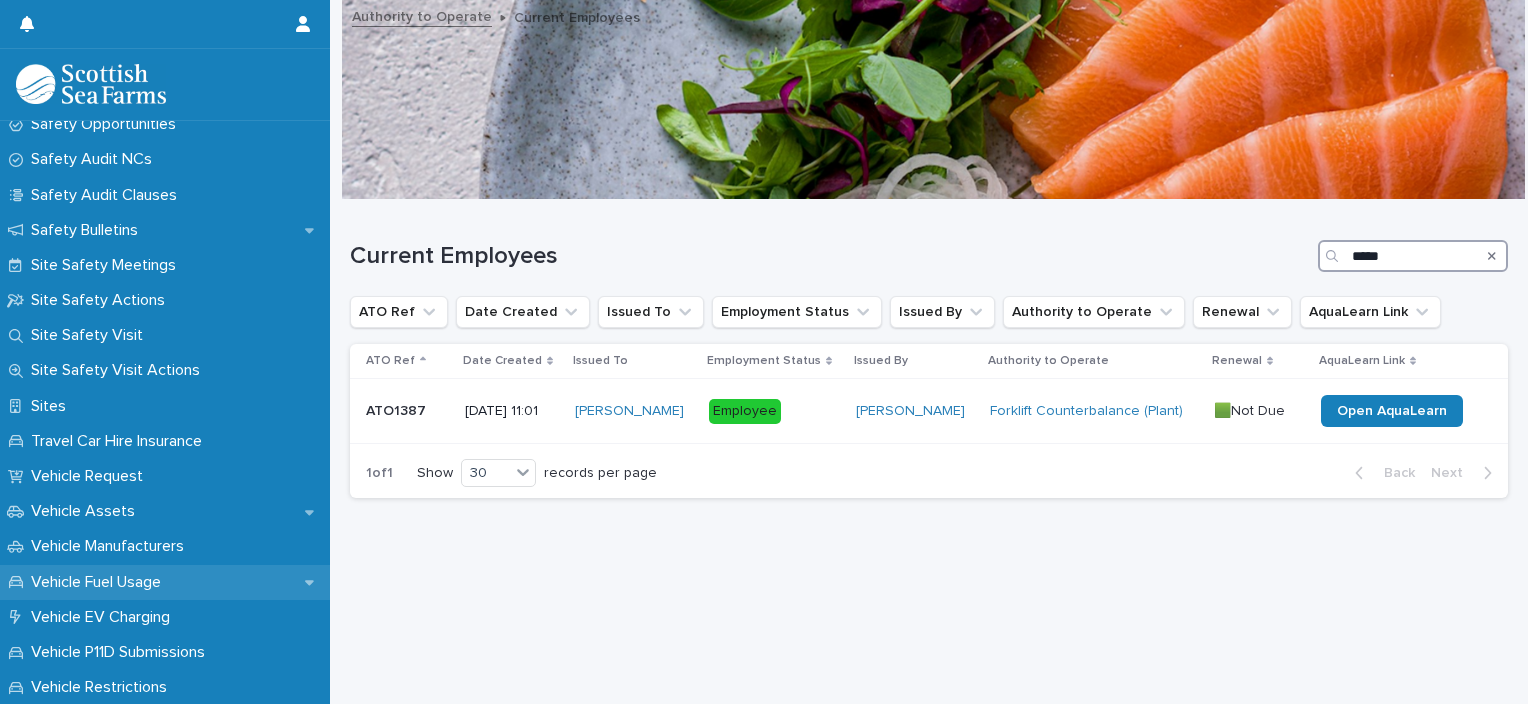 type on "*****" 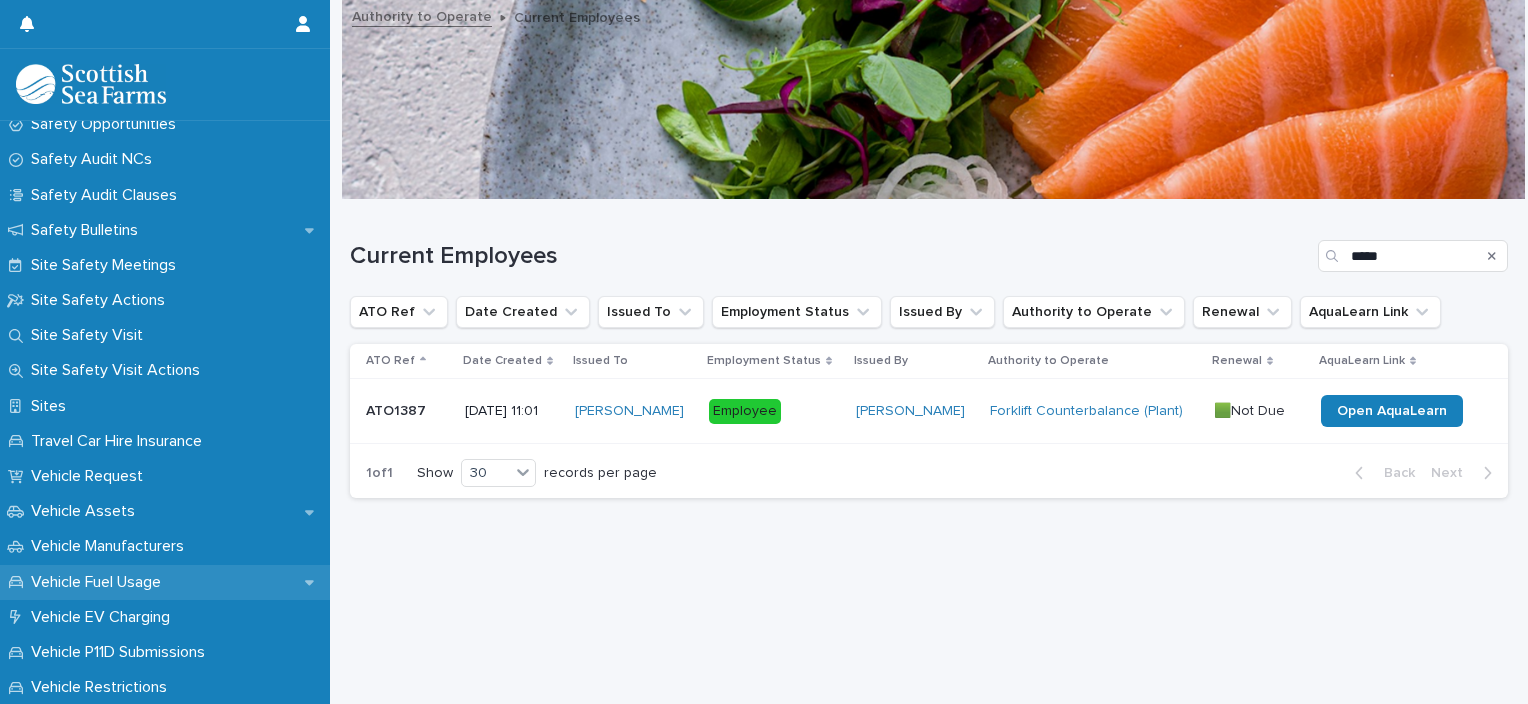 click on "Vehicle Fuel Usage" at bounding box center [165, 582] 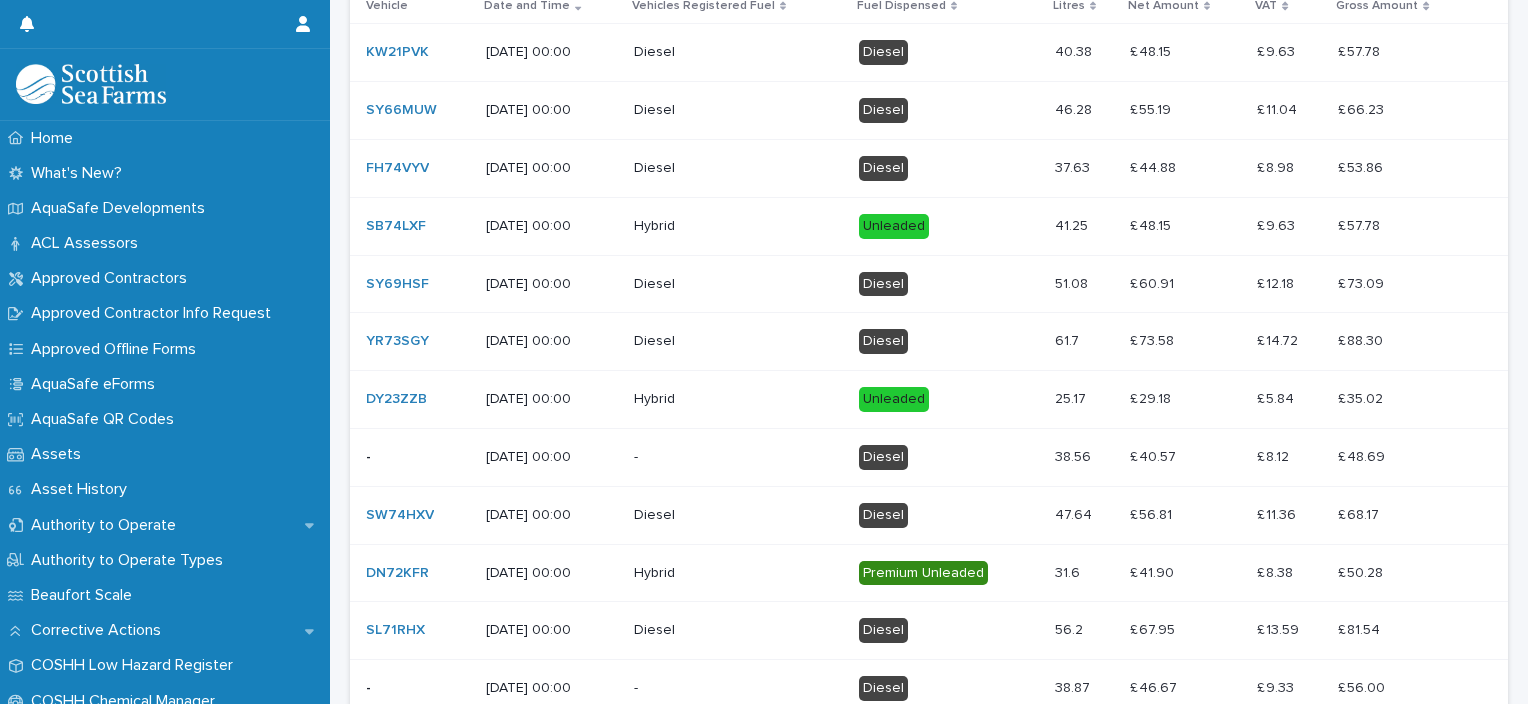 scroll, scrollTop: 803, scrollLeft: 0, axis: vertical 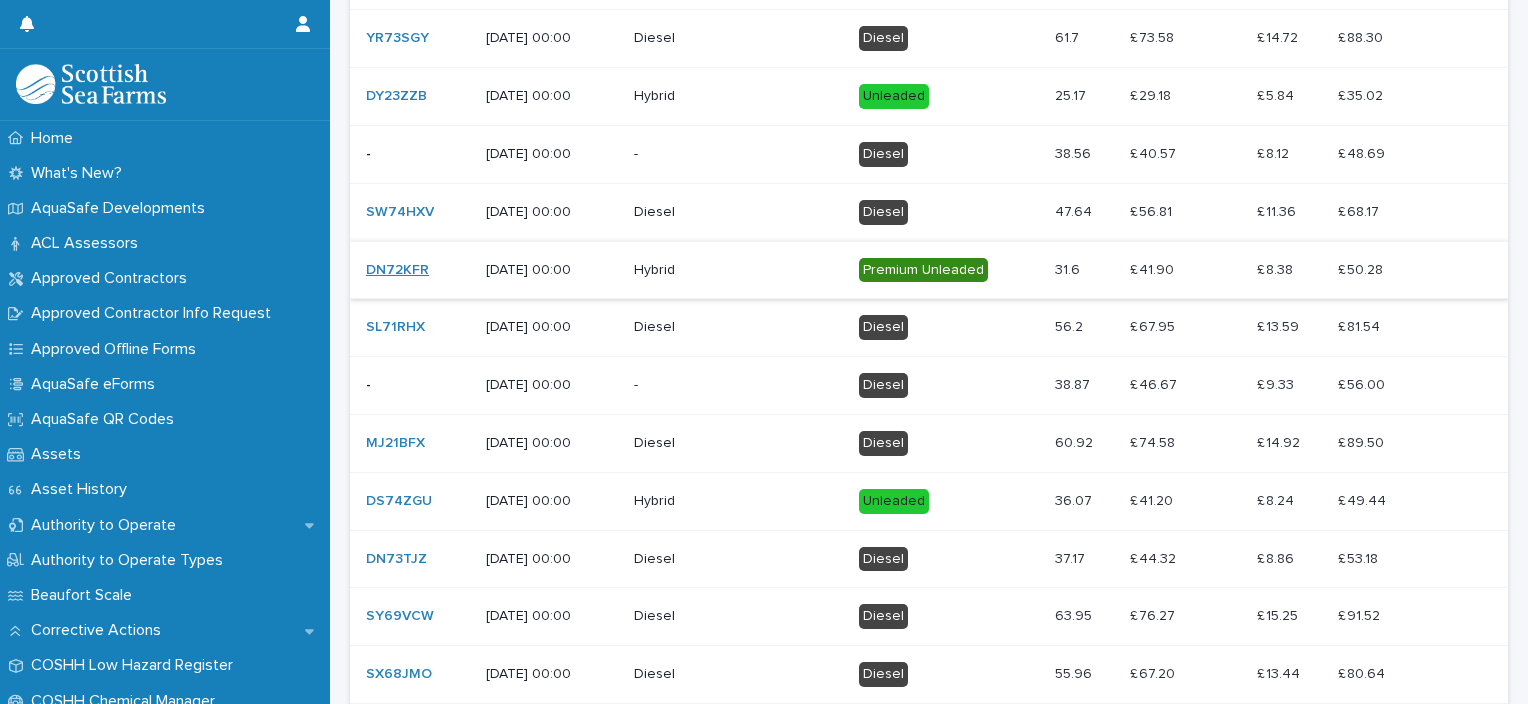 click on "DN72KFR" at bounding box center (397, 270) 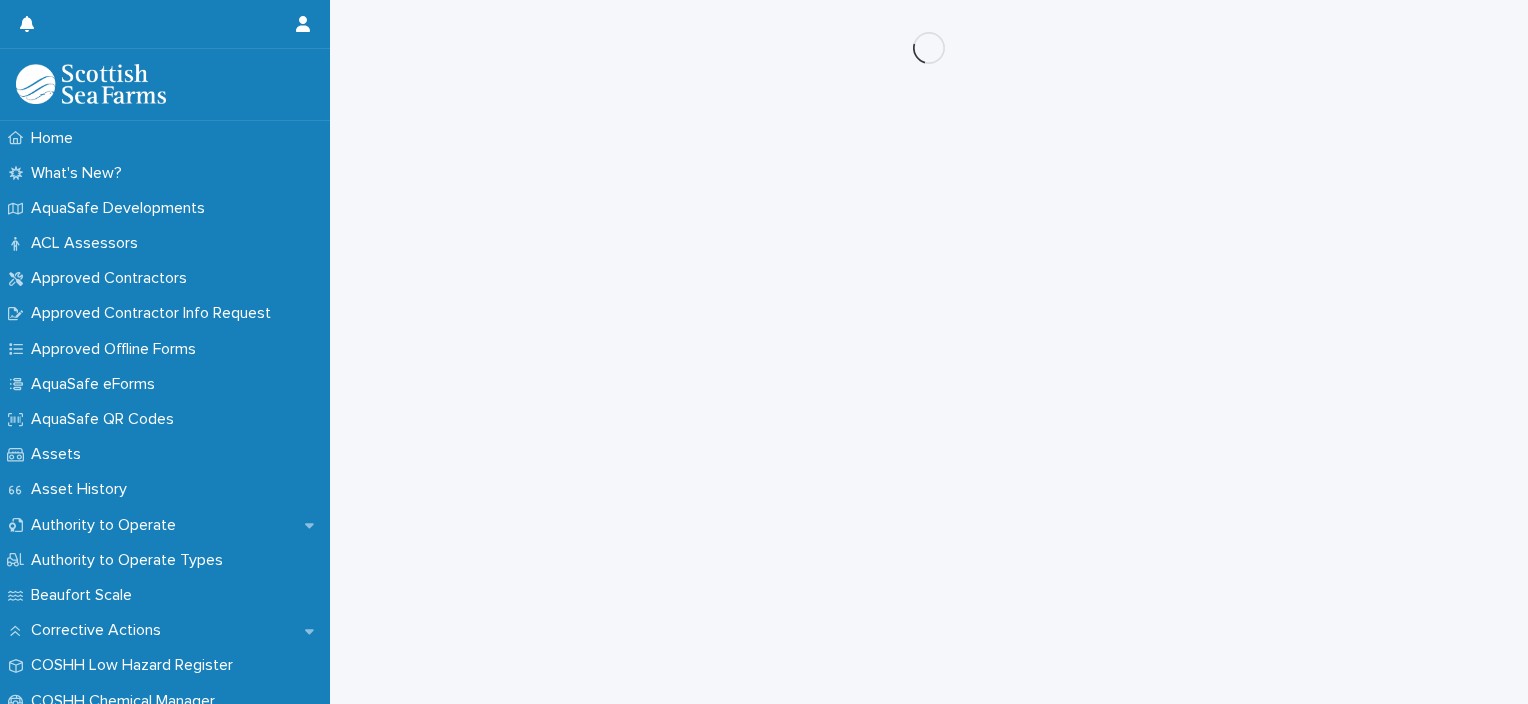scroll, scrollTop: 0, scrollLeft: 0, axis: both 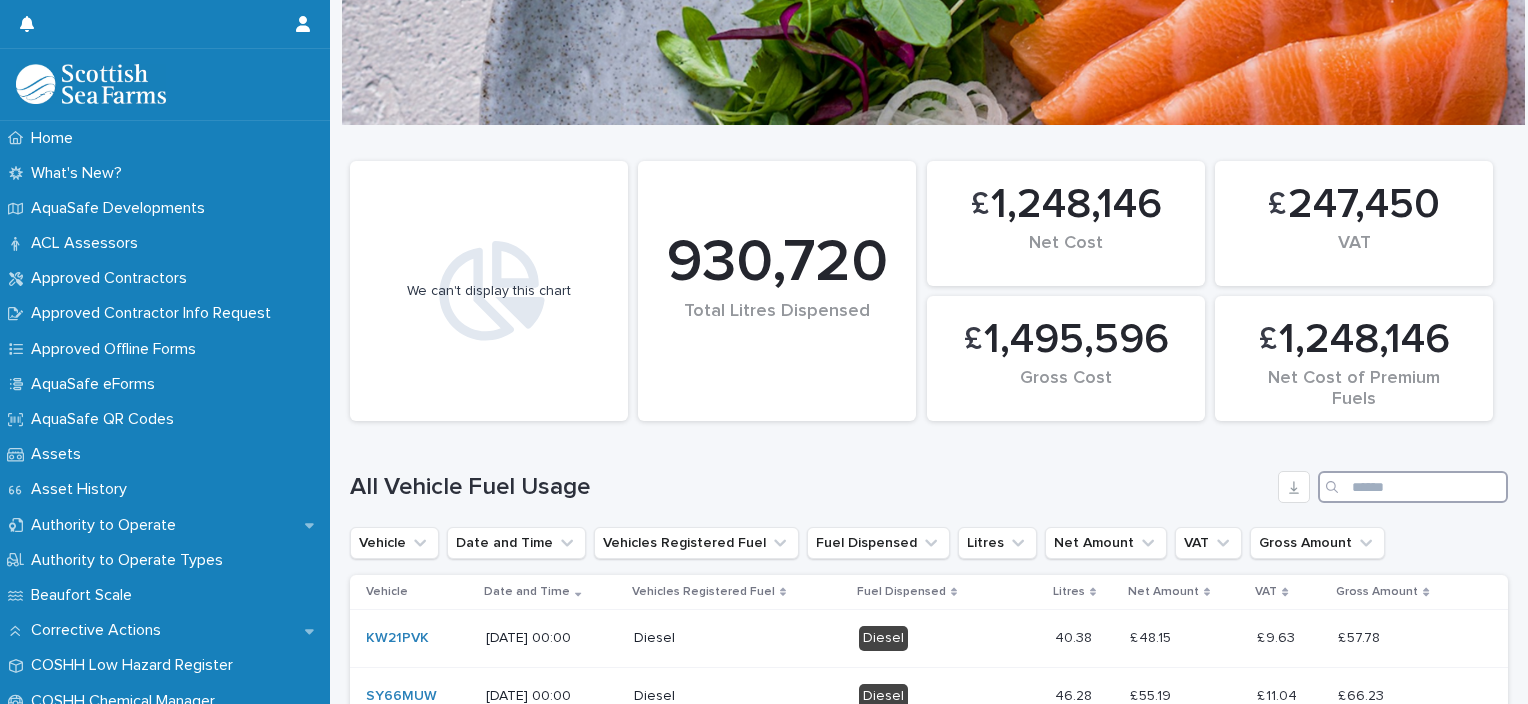 click at bounding box center (1413, 487) 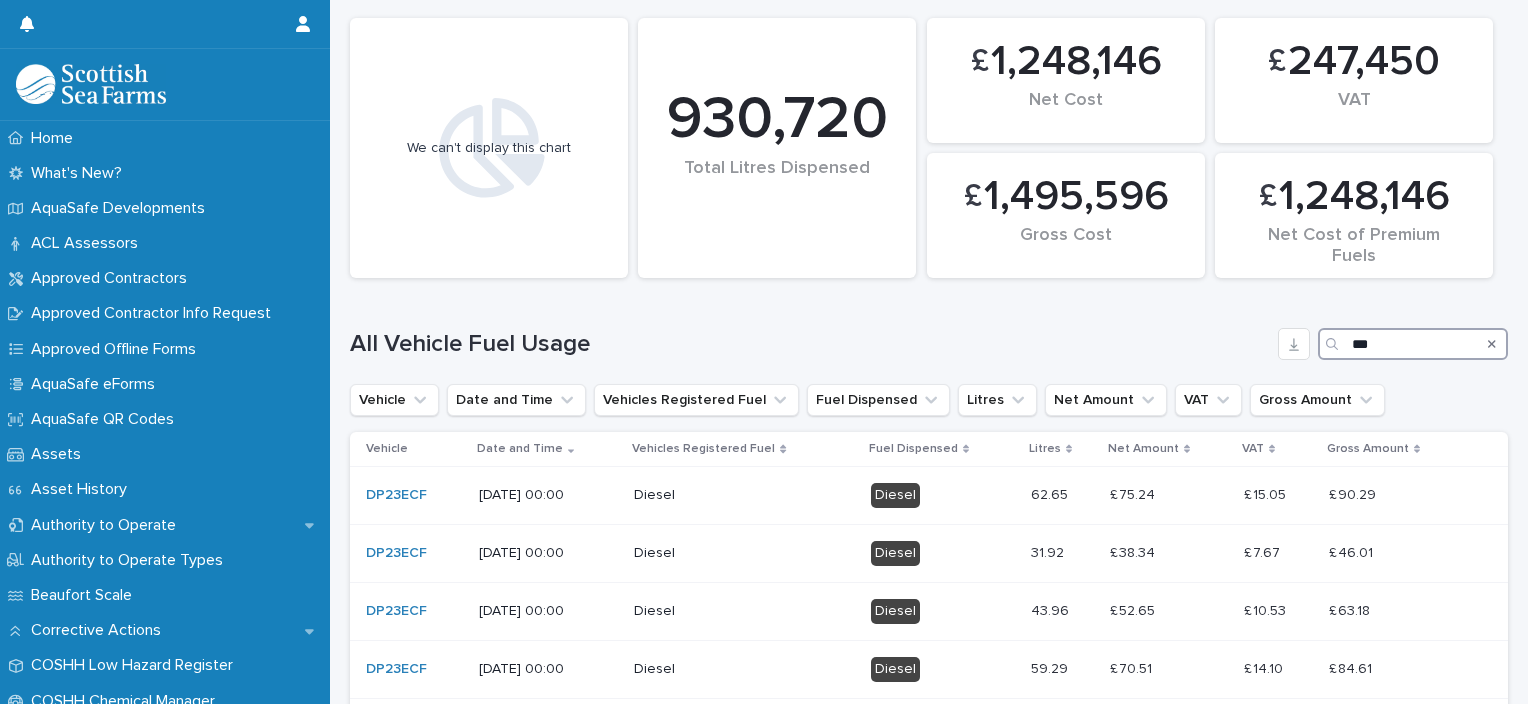 scroll, scrollTop: 254, scrollLeft: 0, axis: vertical 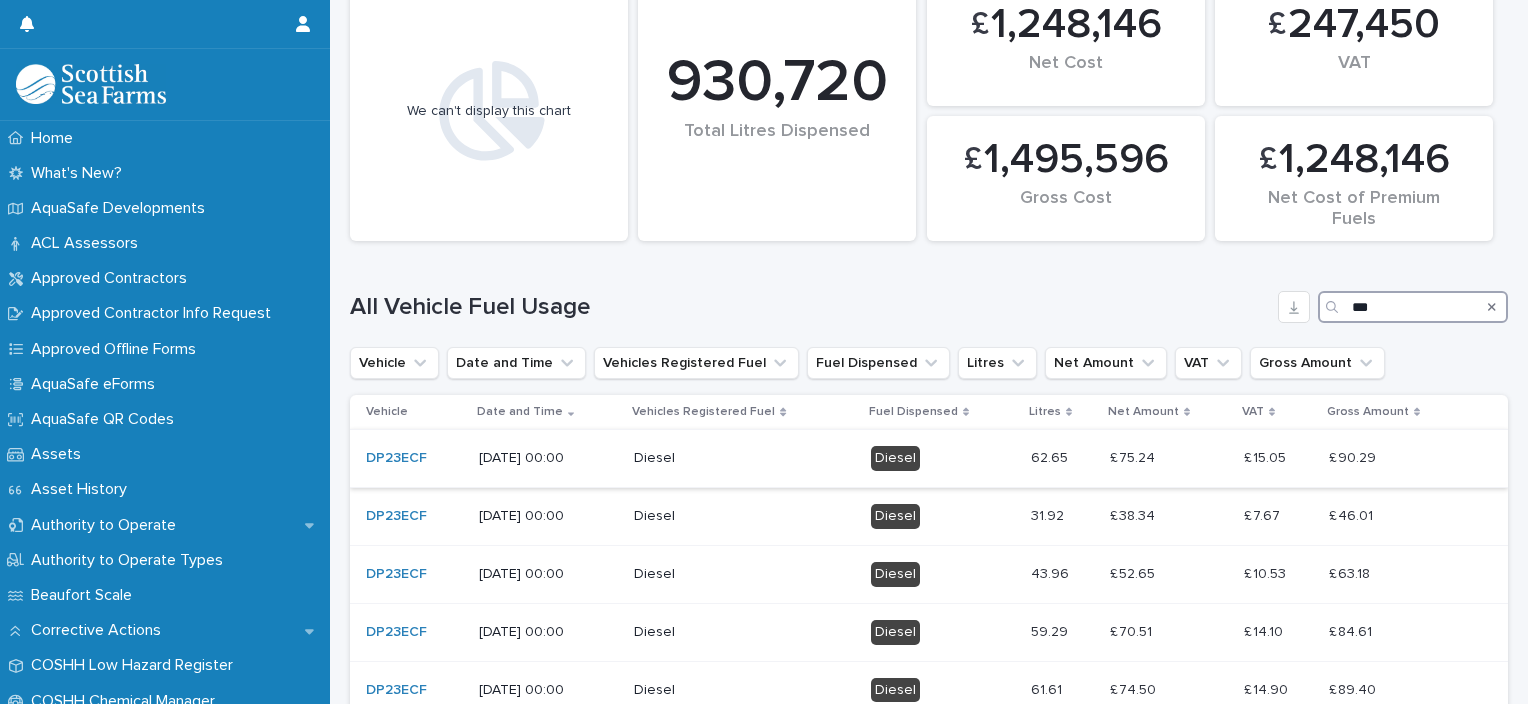 type on "***" 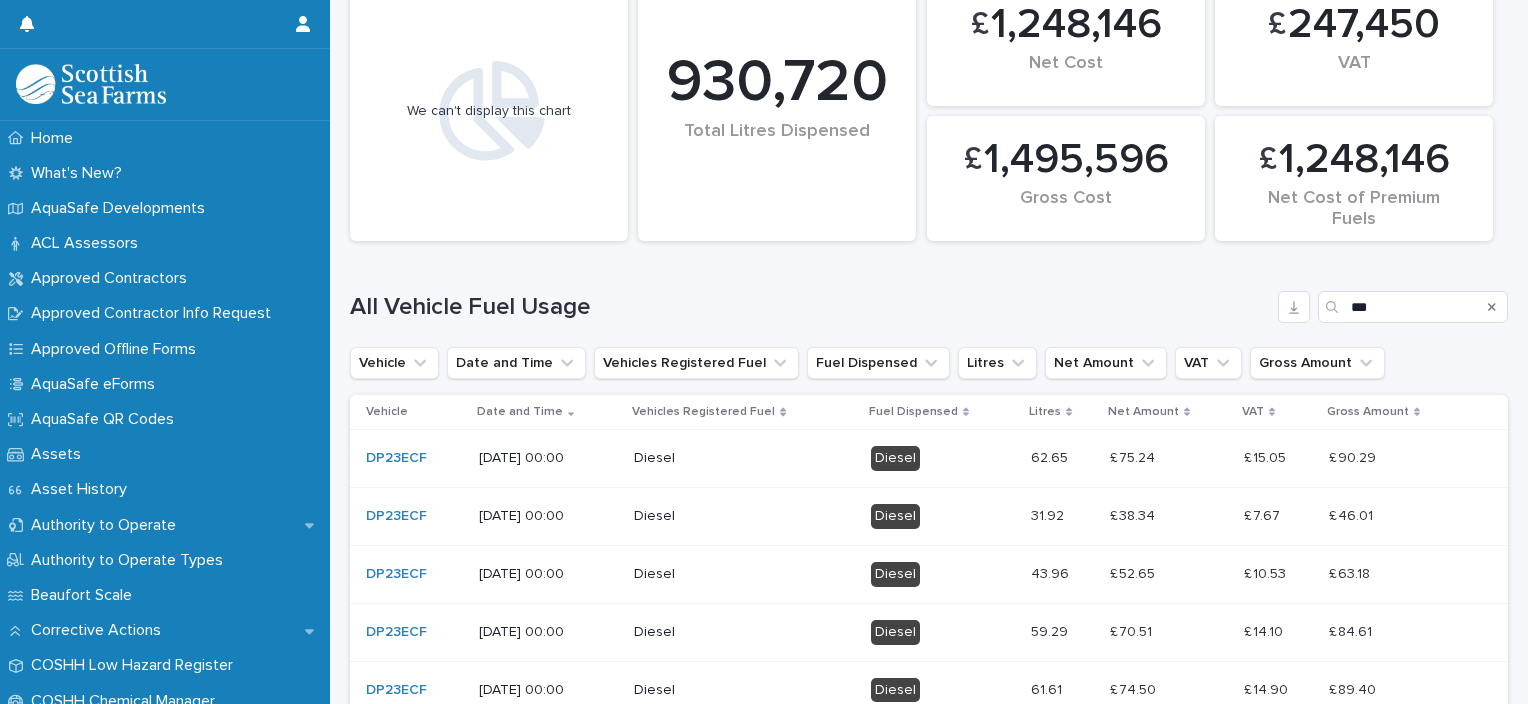 click at bounding box center [1278, 458] 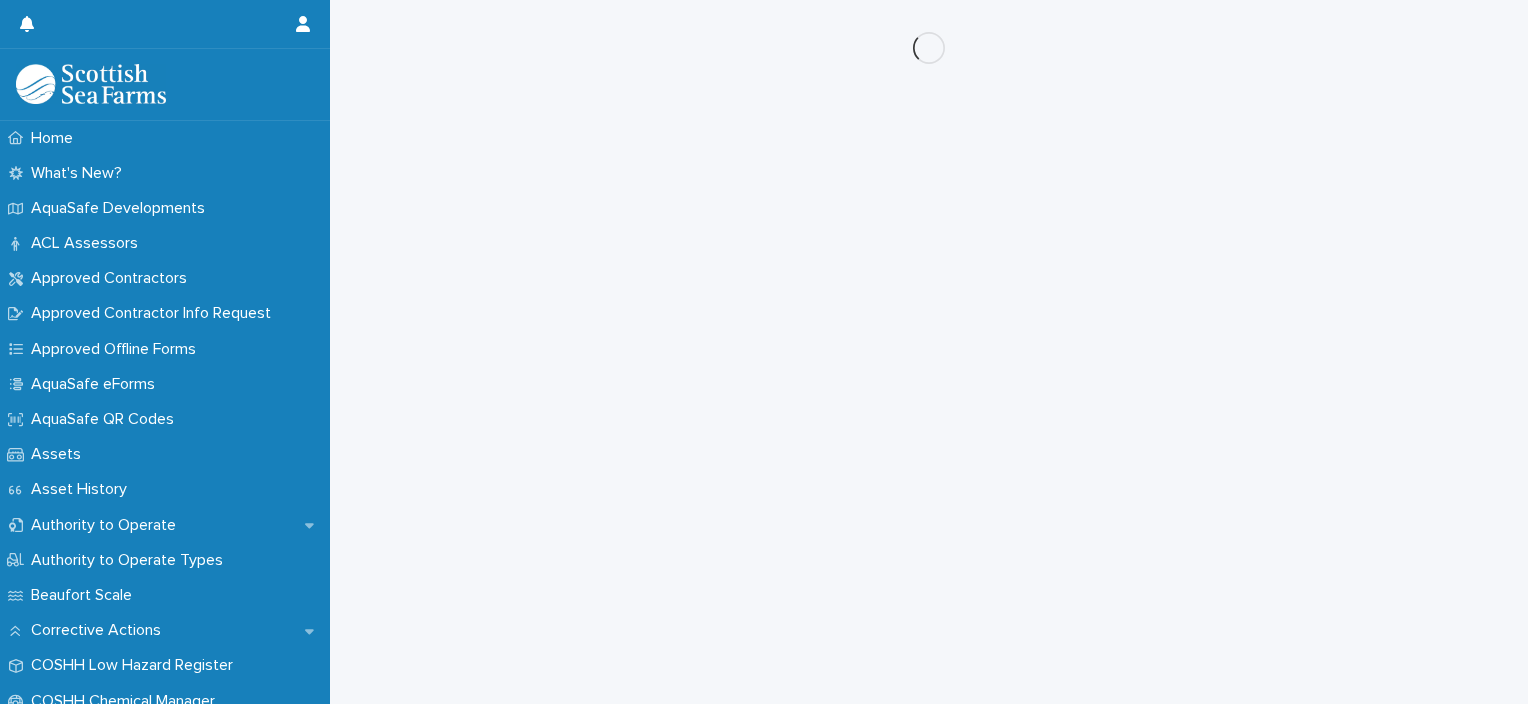 scroll, scrollTop: 0, scrollLeft: 0, axis: both 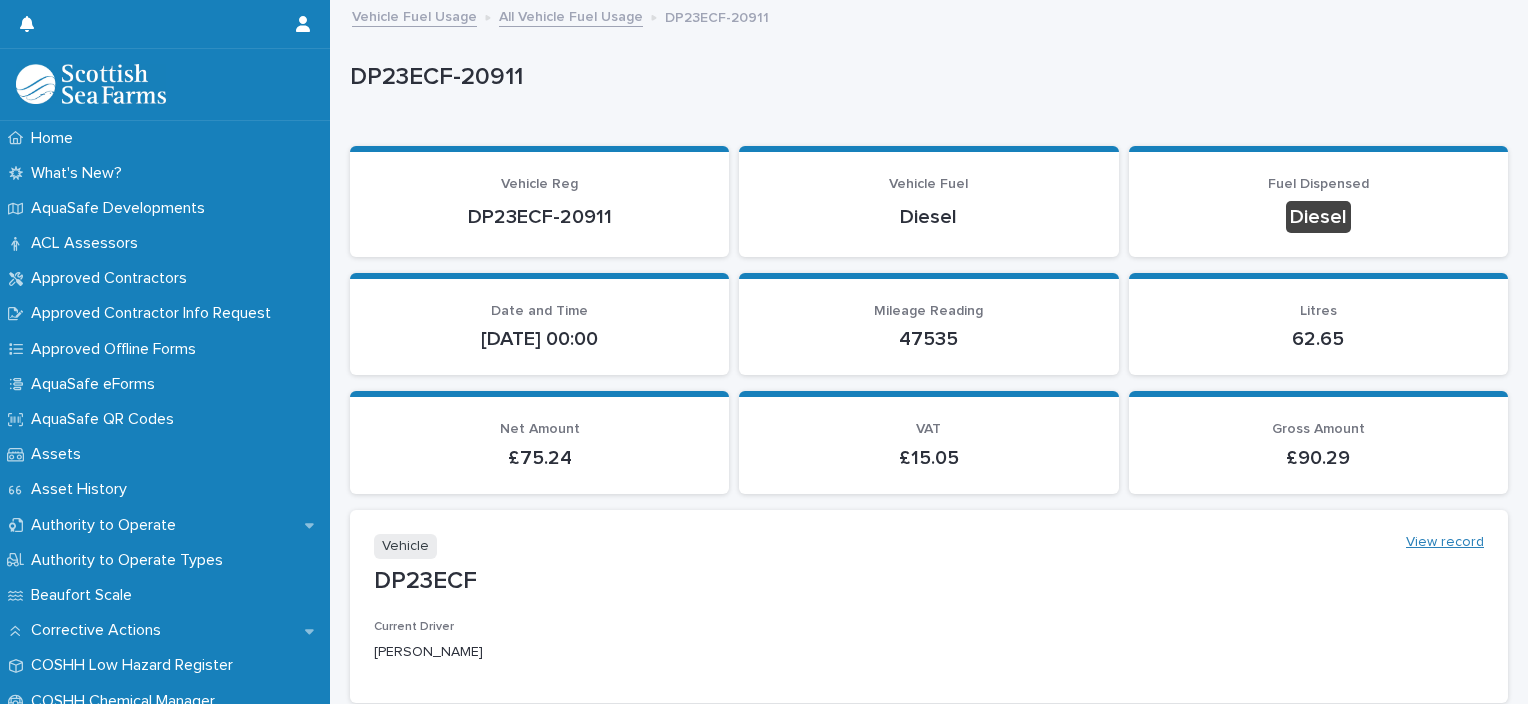 click on "View record" at bounding box center (1445, 542) 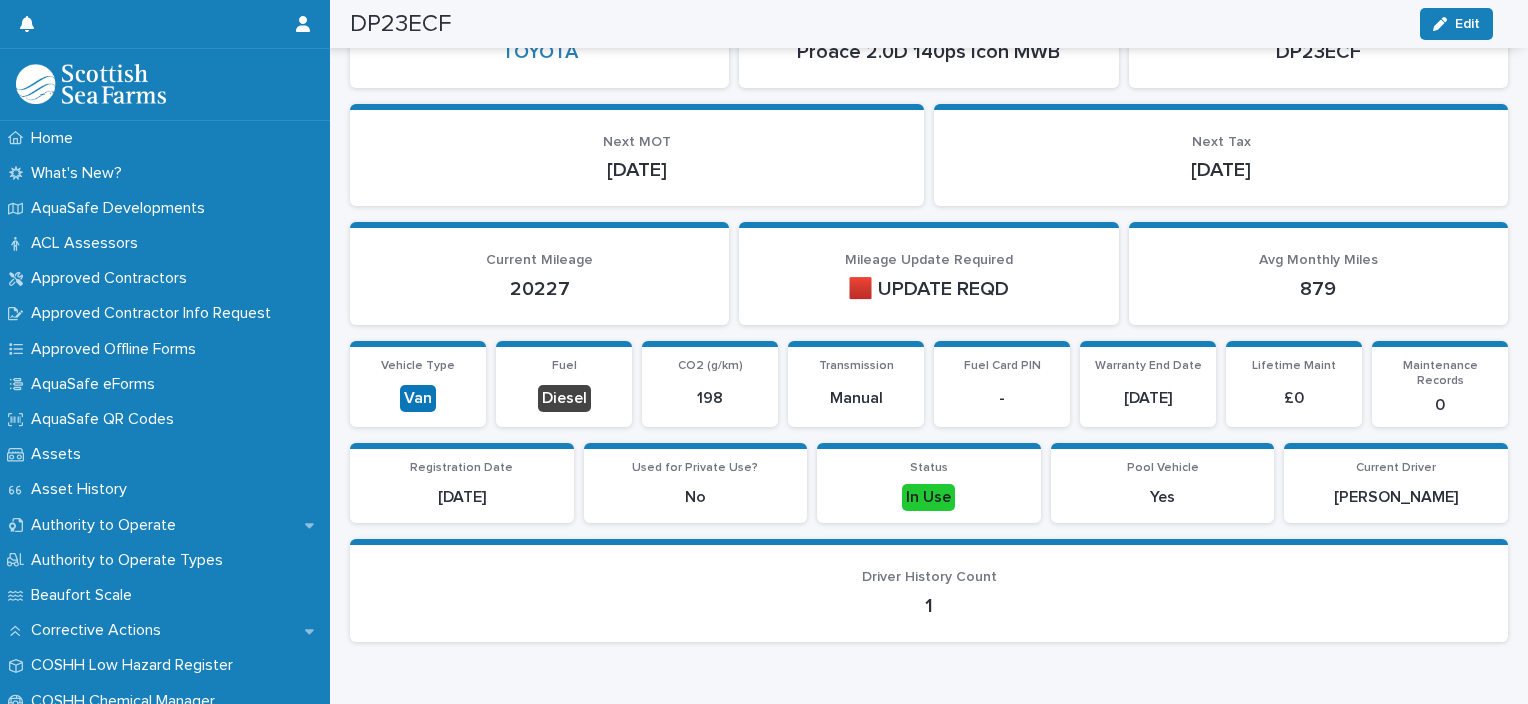 scroll, scrollTop: 198, scrollLeft: 0, axis: vertical 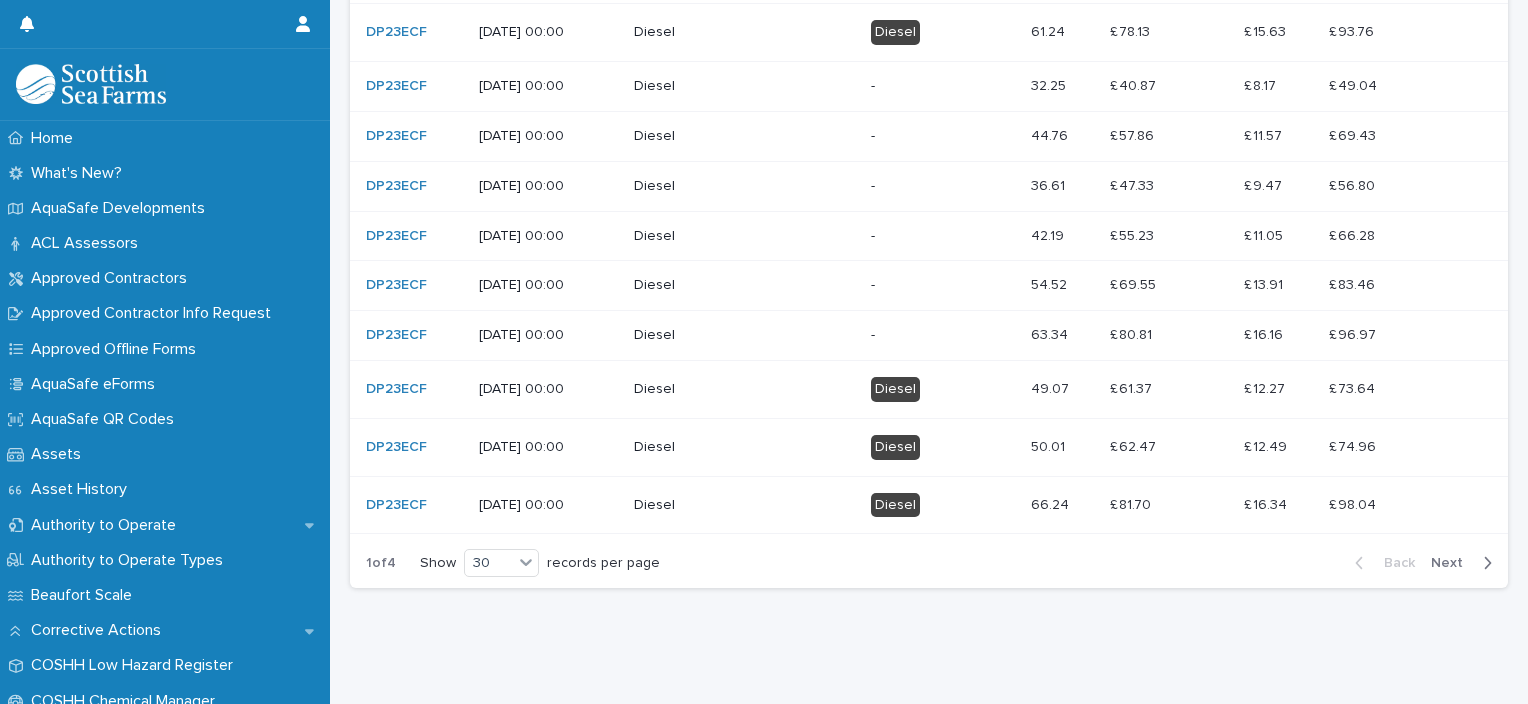 click on "Next" at bounding box center [1453, 563] 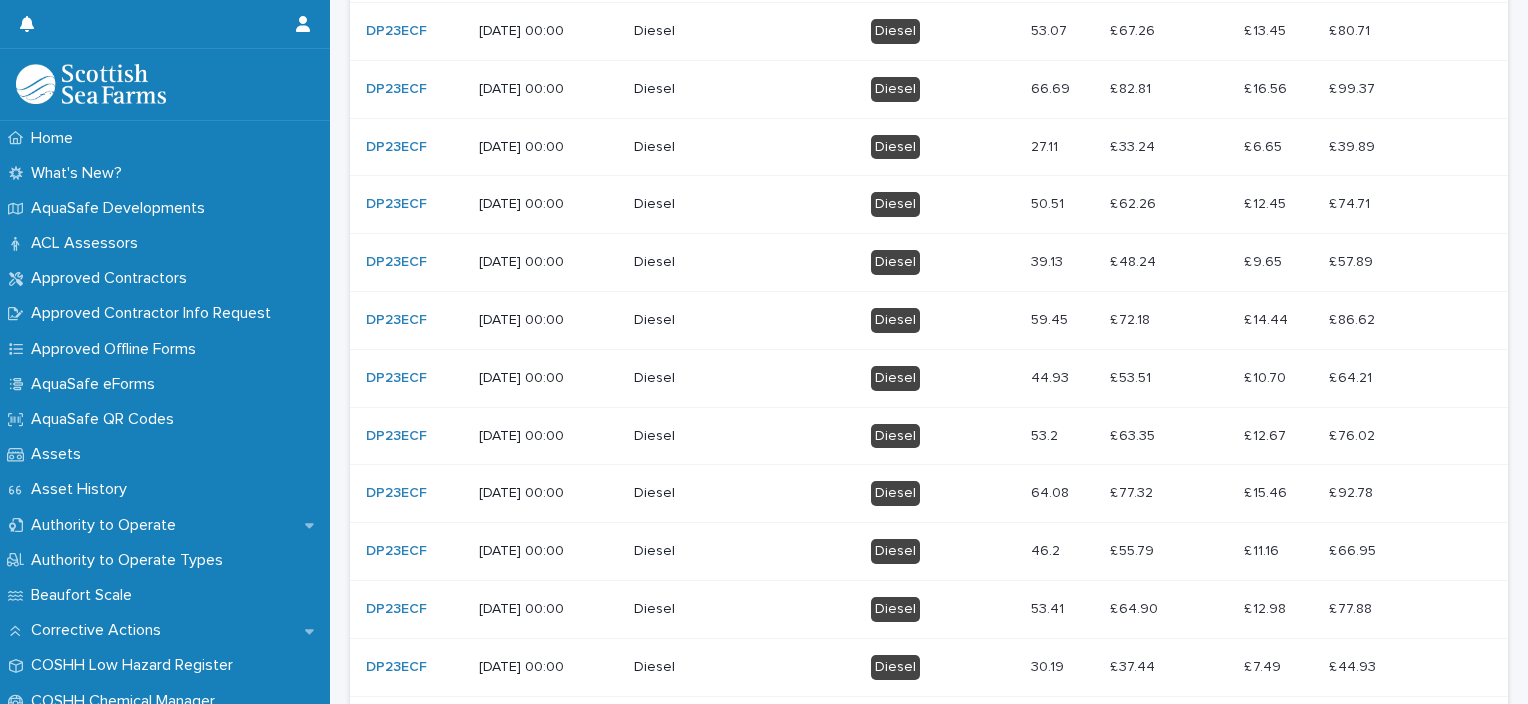 scroll, scrollTop: 1892, scrollLeft: 0, axis: vertical 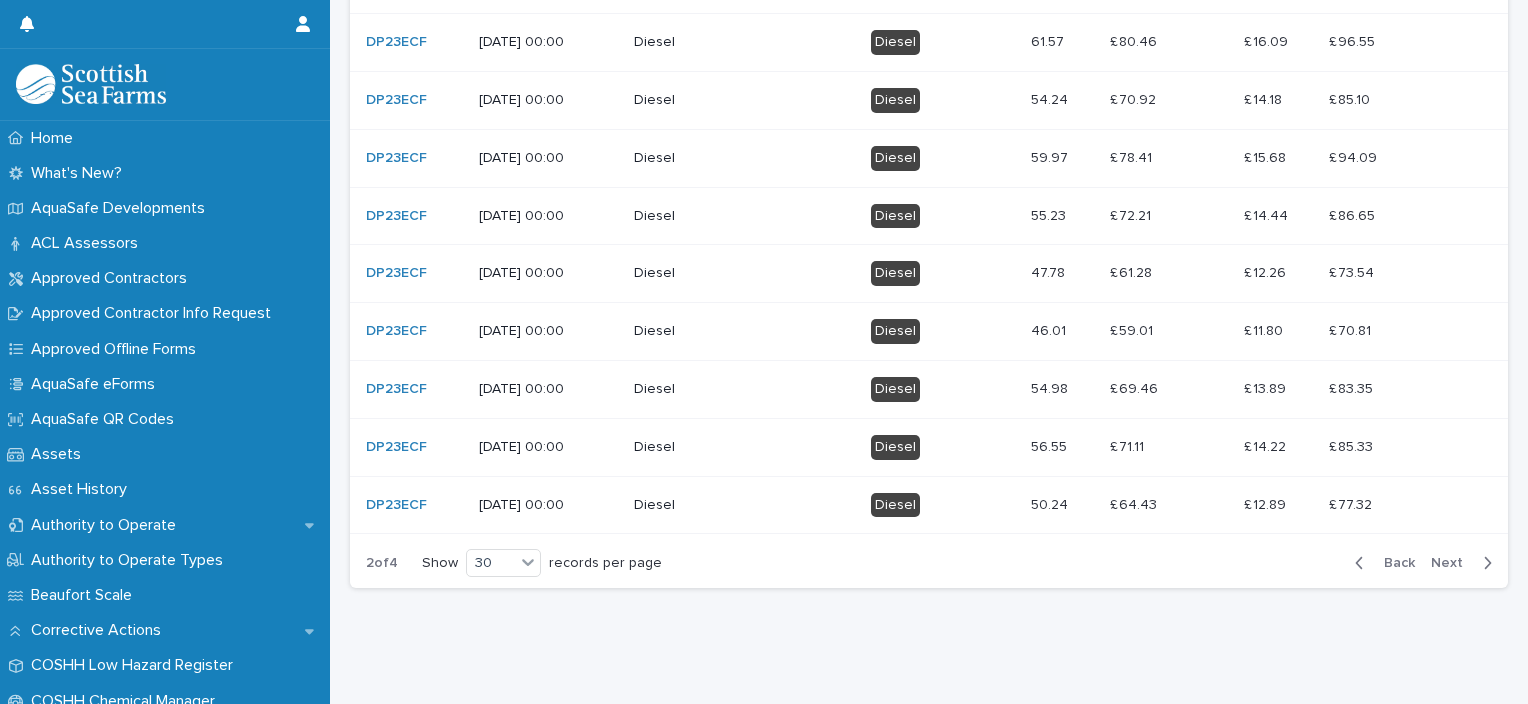 click on "Next" at bounding box center (1453, 563) 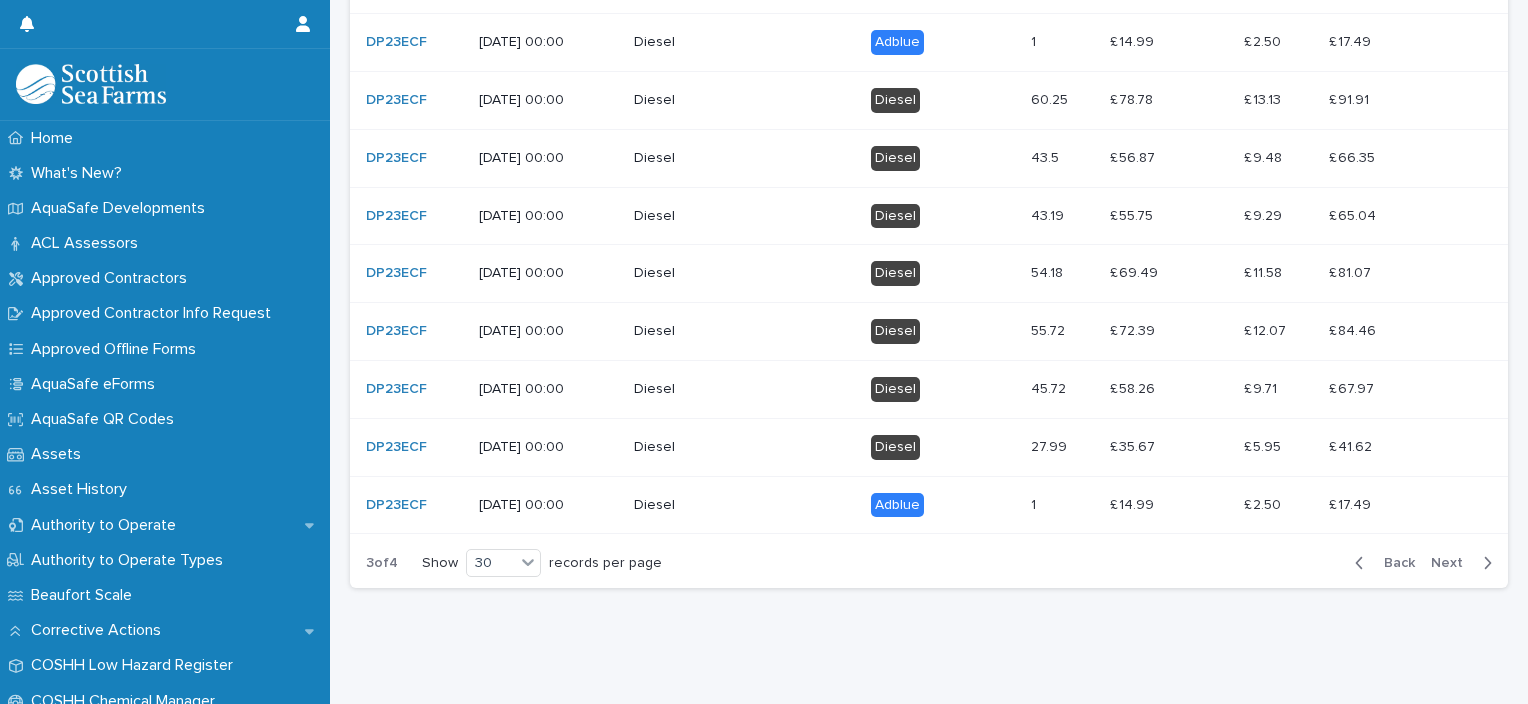 click on "Next" at bounding box center (1453, 563) 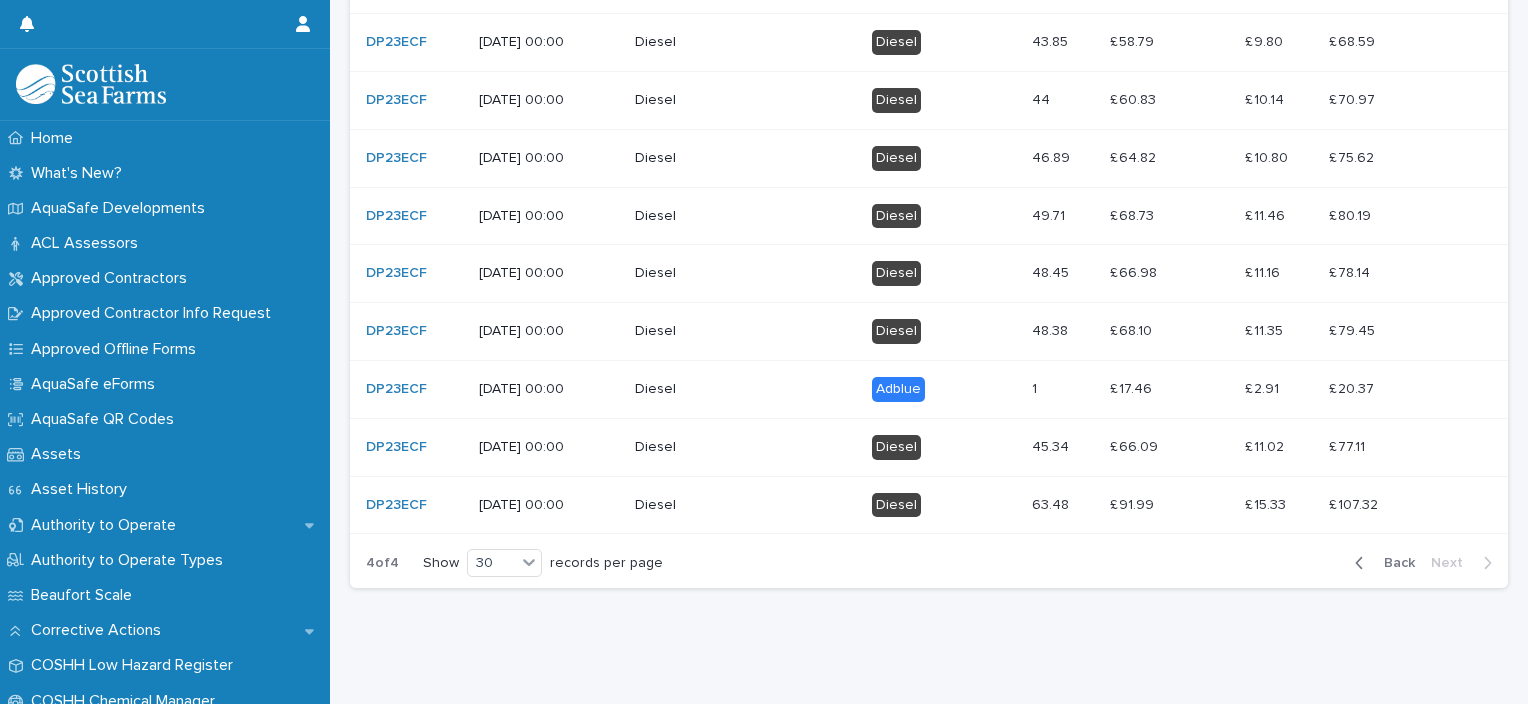 scroll, scrollTop: 1028, scrollLeft: 0, axis: vertical 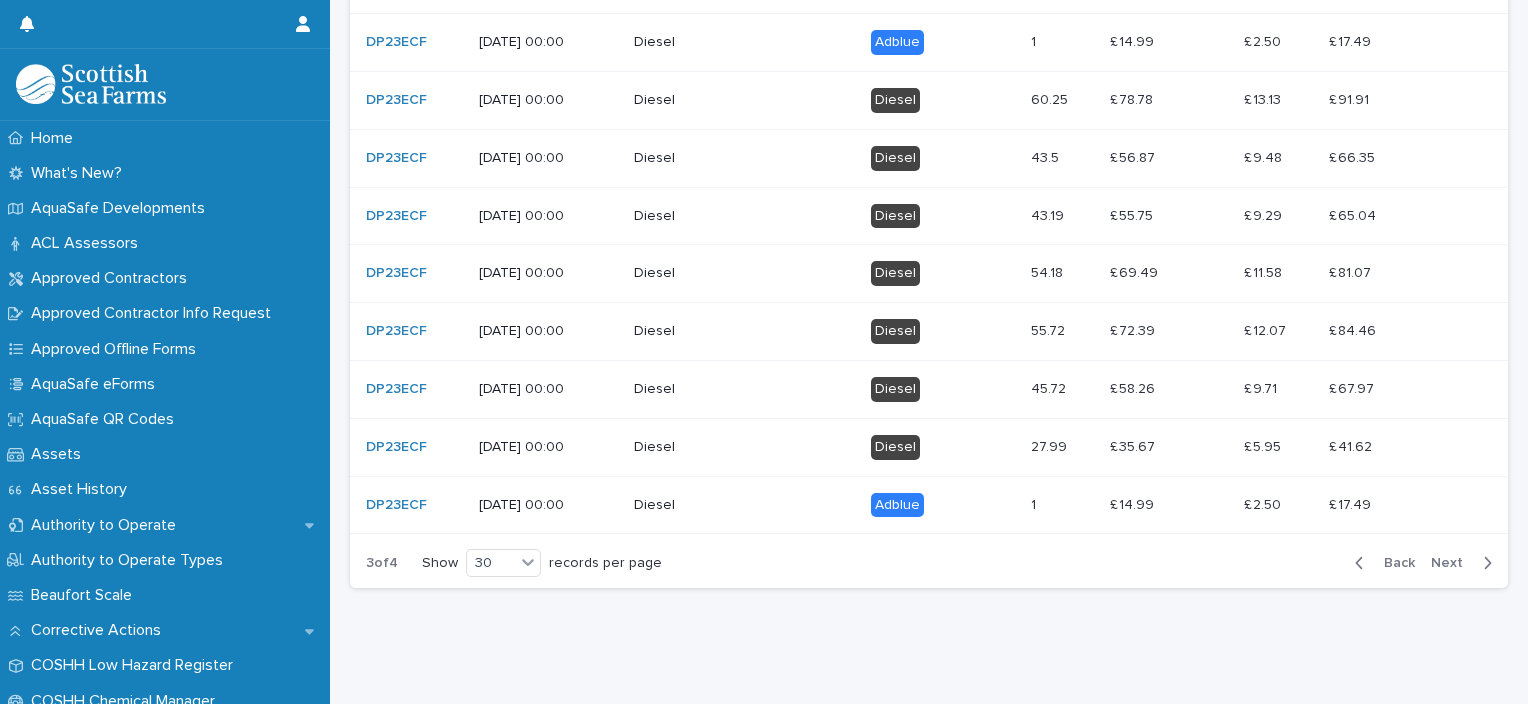click on "Next" at bounding box center [1453, 563] 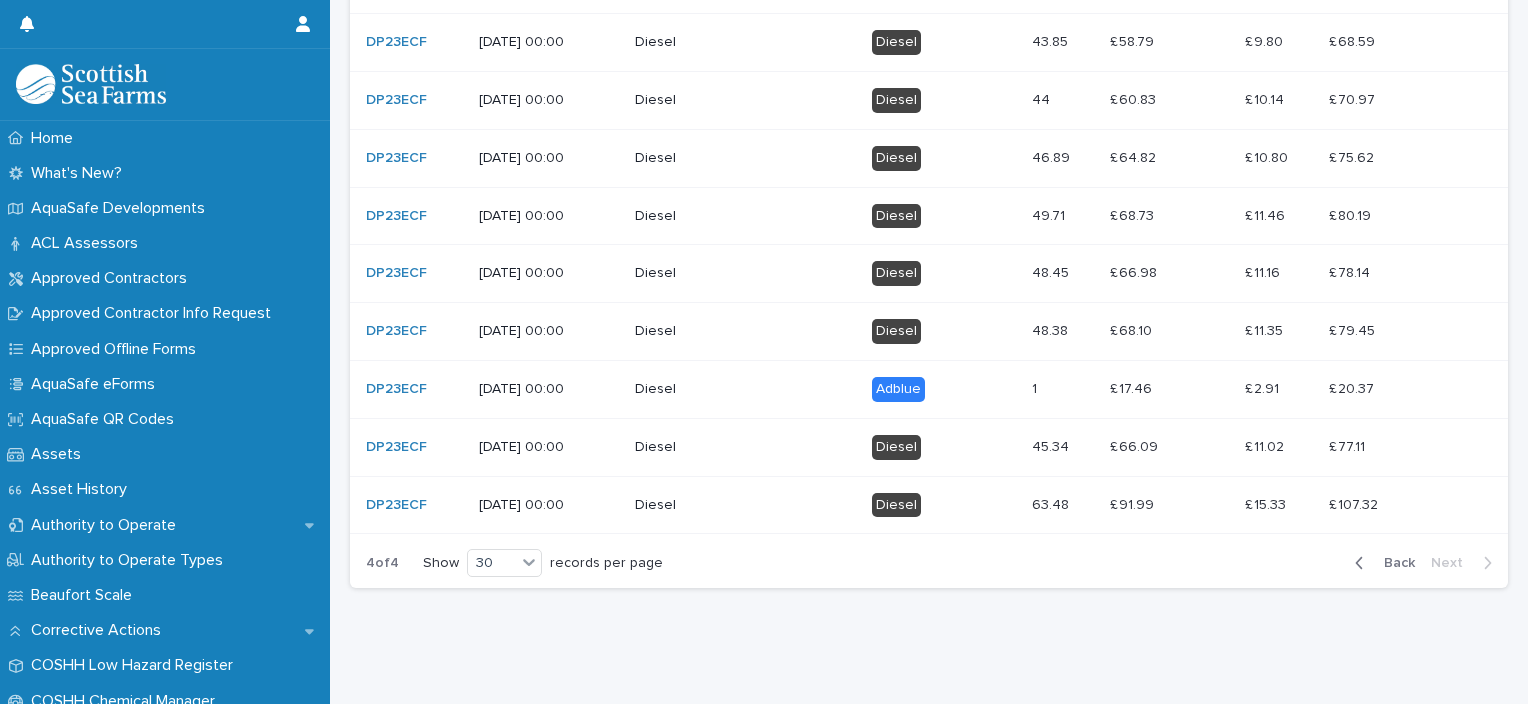 scroll, scrollTop: 1028, scrollLeft: 0, axis: vertical 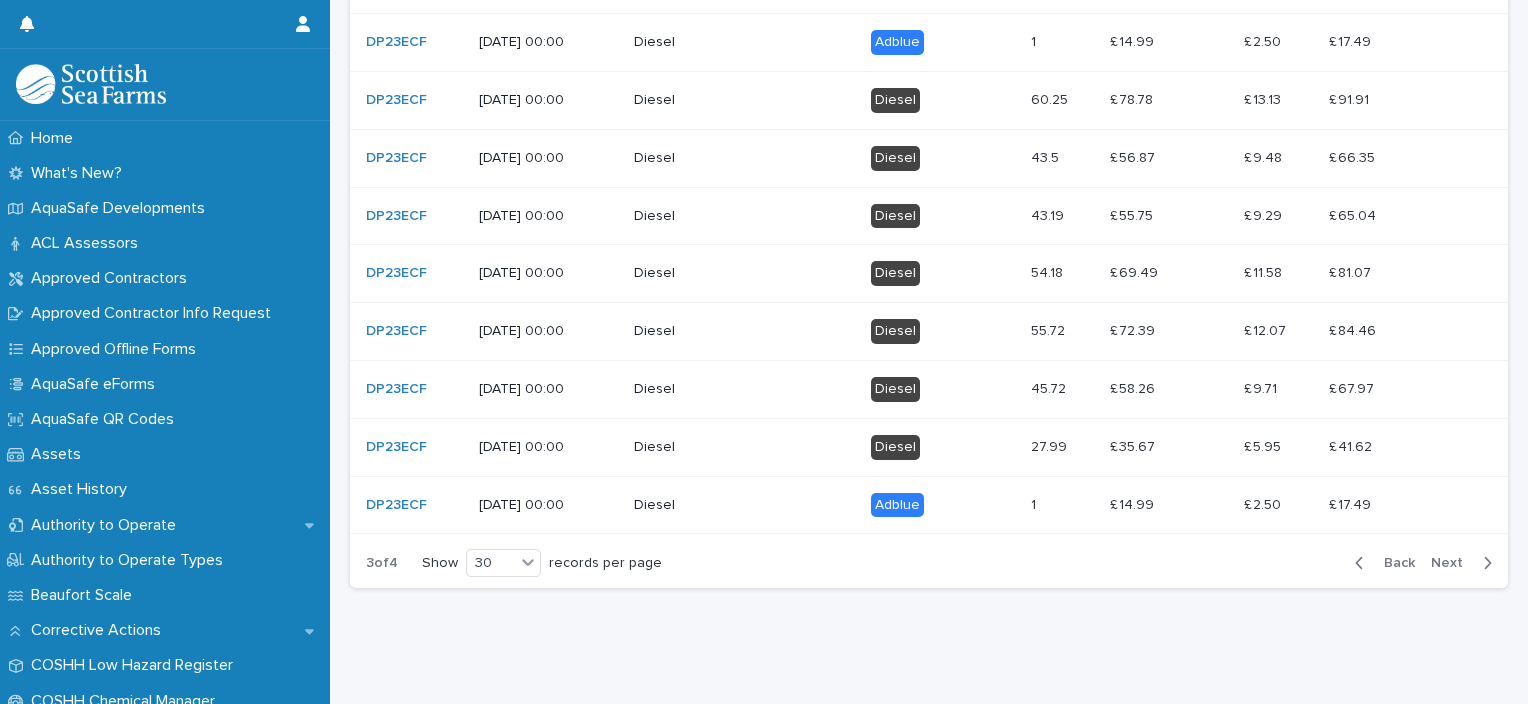 click on "Back" at bounding box center (1393, 563) 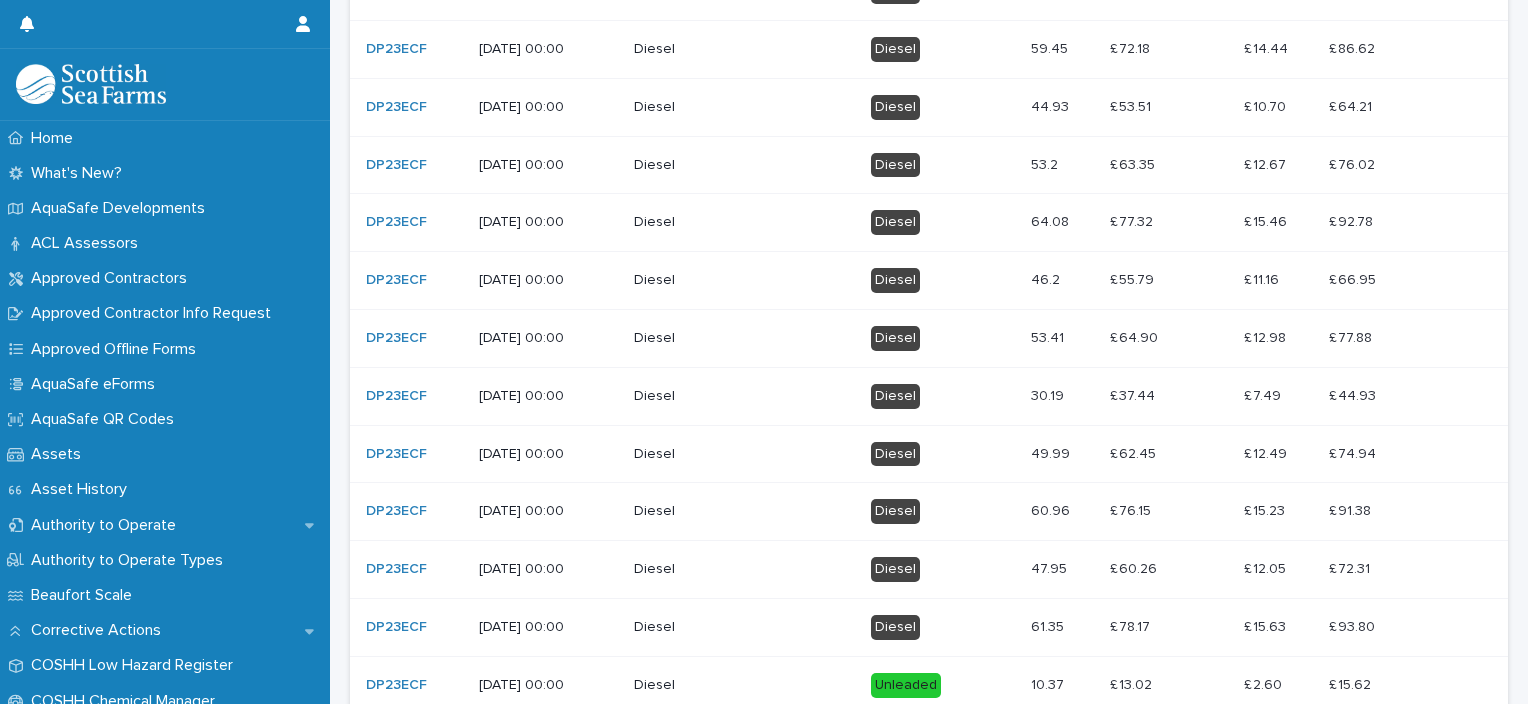 scroll, scrollTop: 1071, scrollLeft: 0, axis: vertical 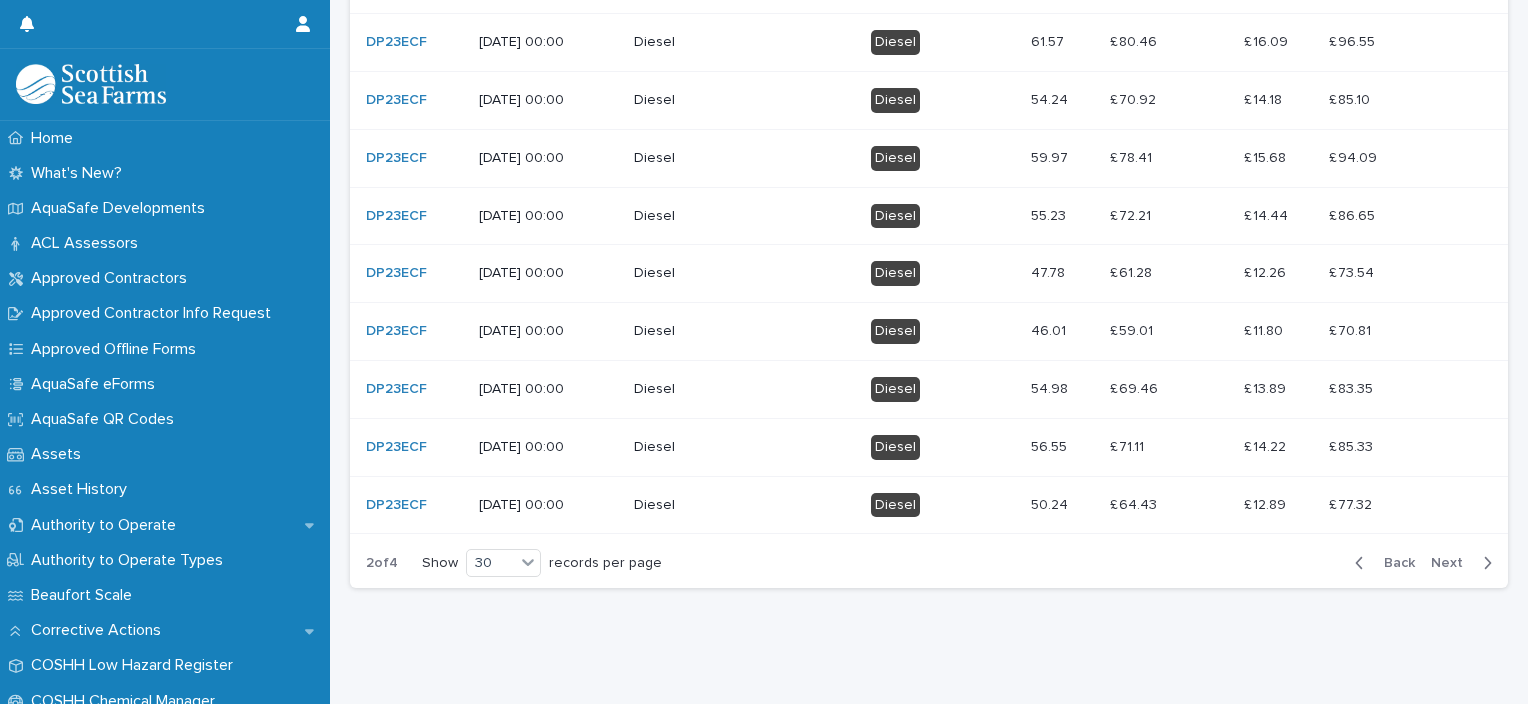 click on "Back" at bounding box center (1393, 563) 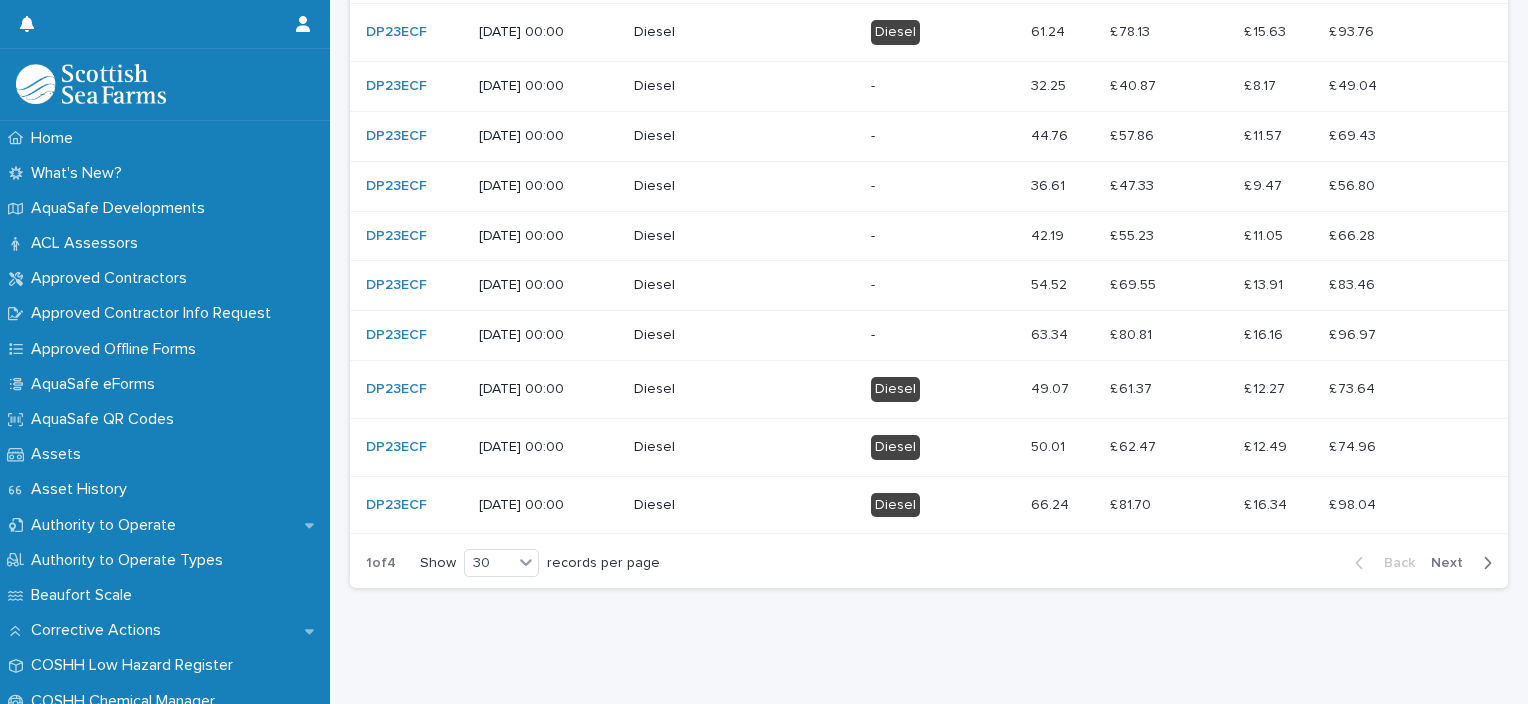 scroll, scrollTop: 1844, scrollLeft: 0, axis: vertical 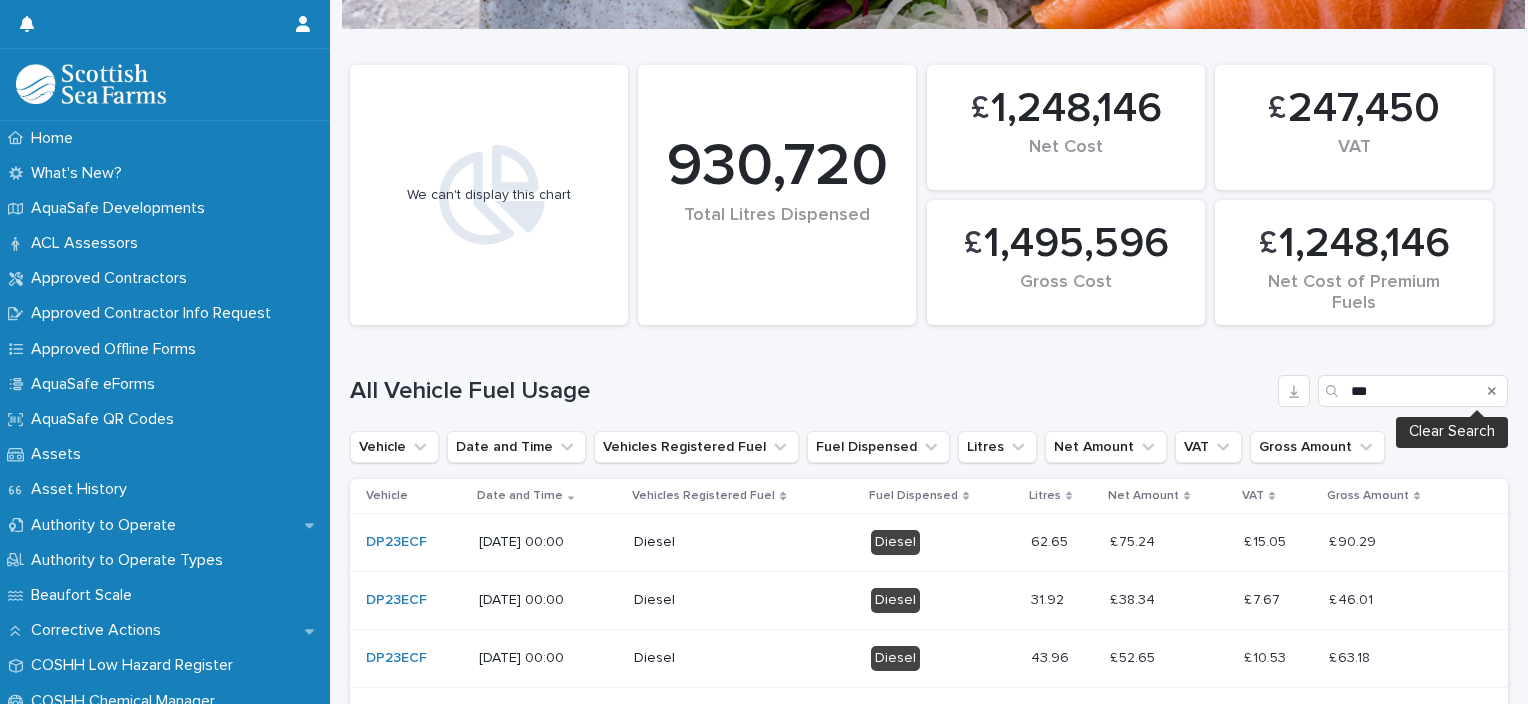 click 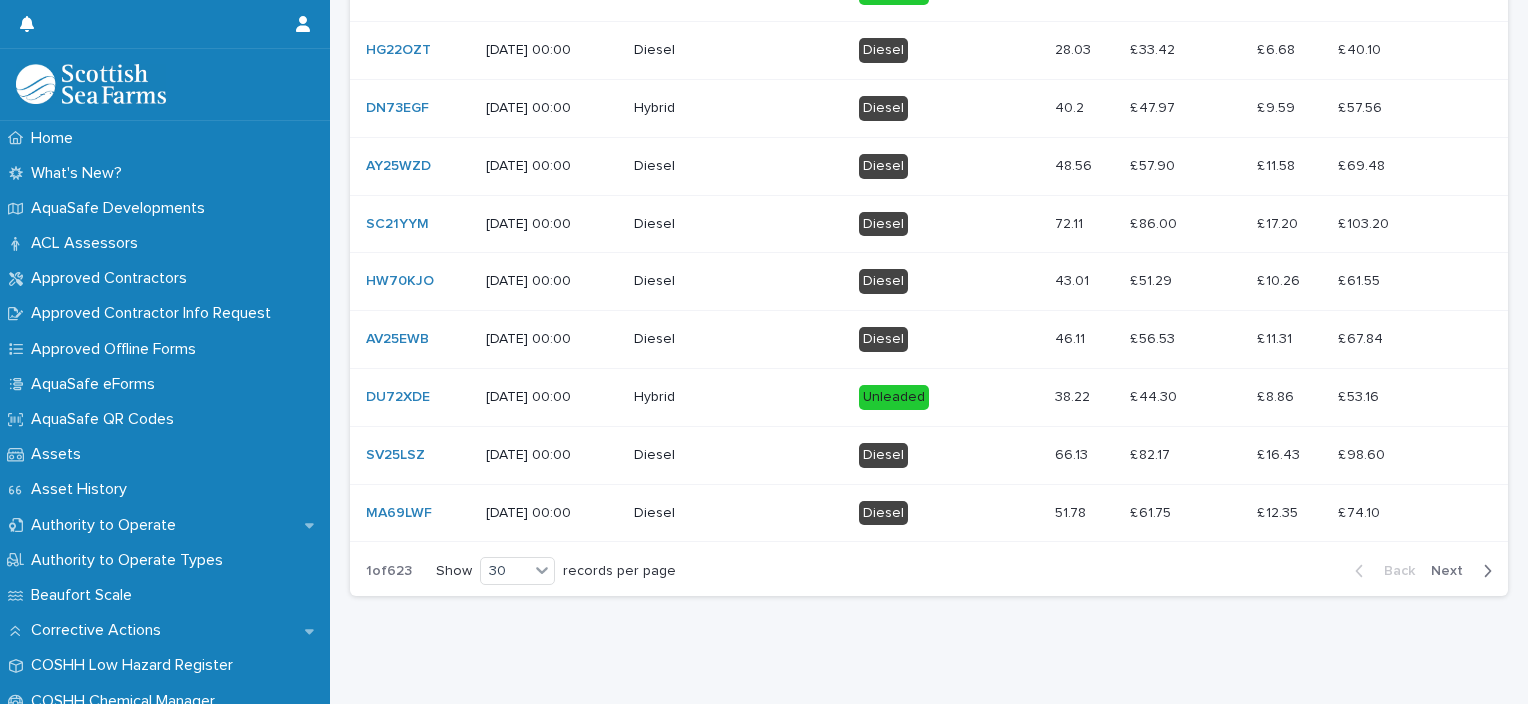 scroll, scrollTop: 1892, scrollLeft: 0, axis: vertical 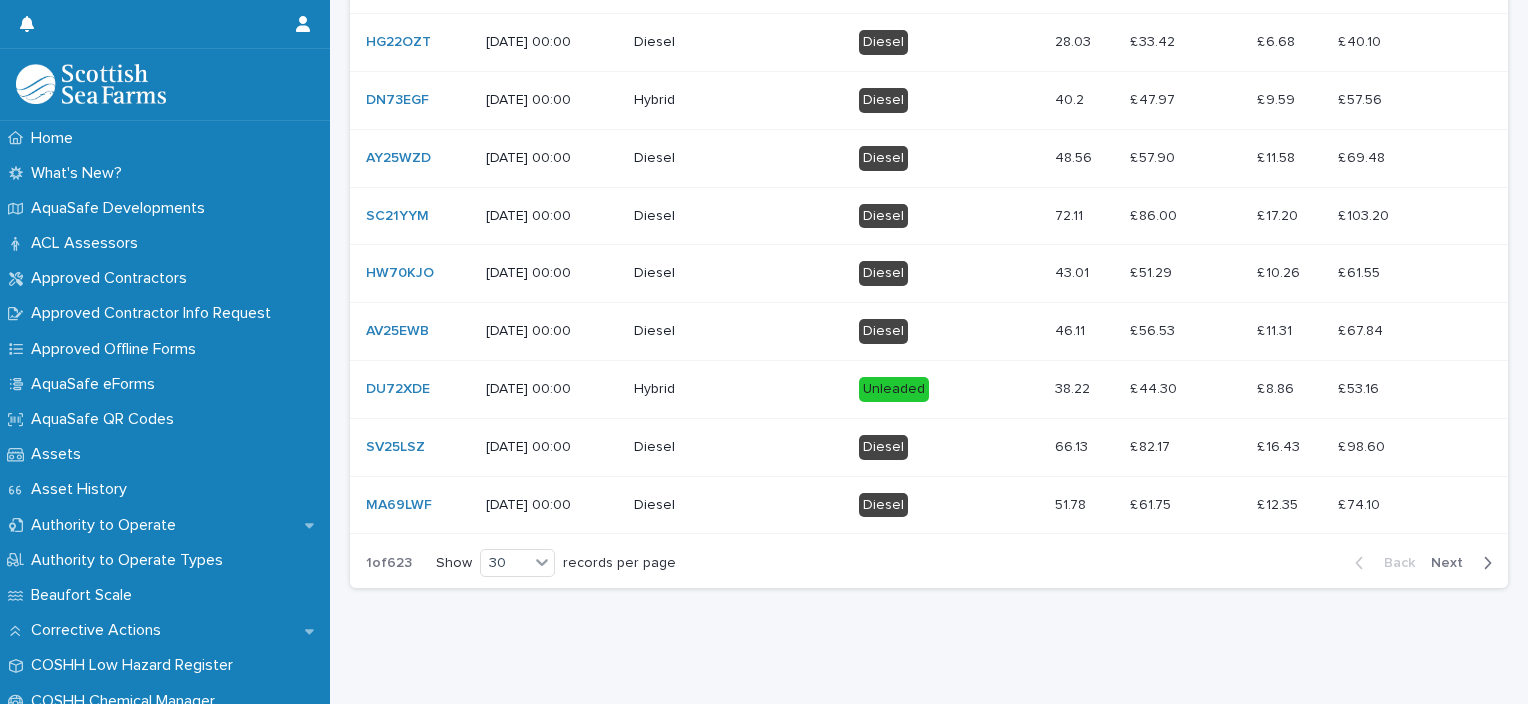 click on "Next" at bounding box center (1453, 563) 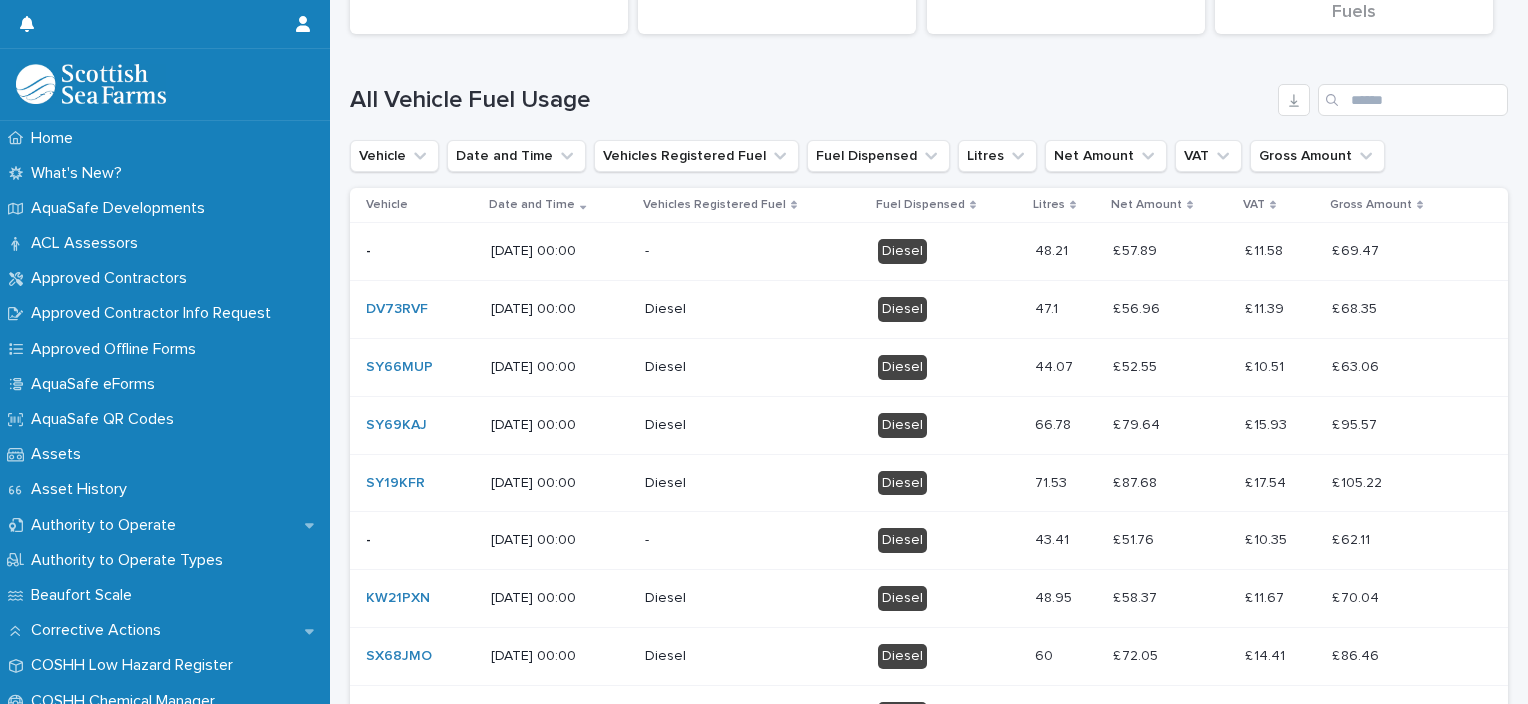 scroll, scrollTop: 1892, scrollLeft: 0, axis: vertical 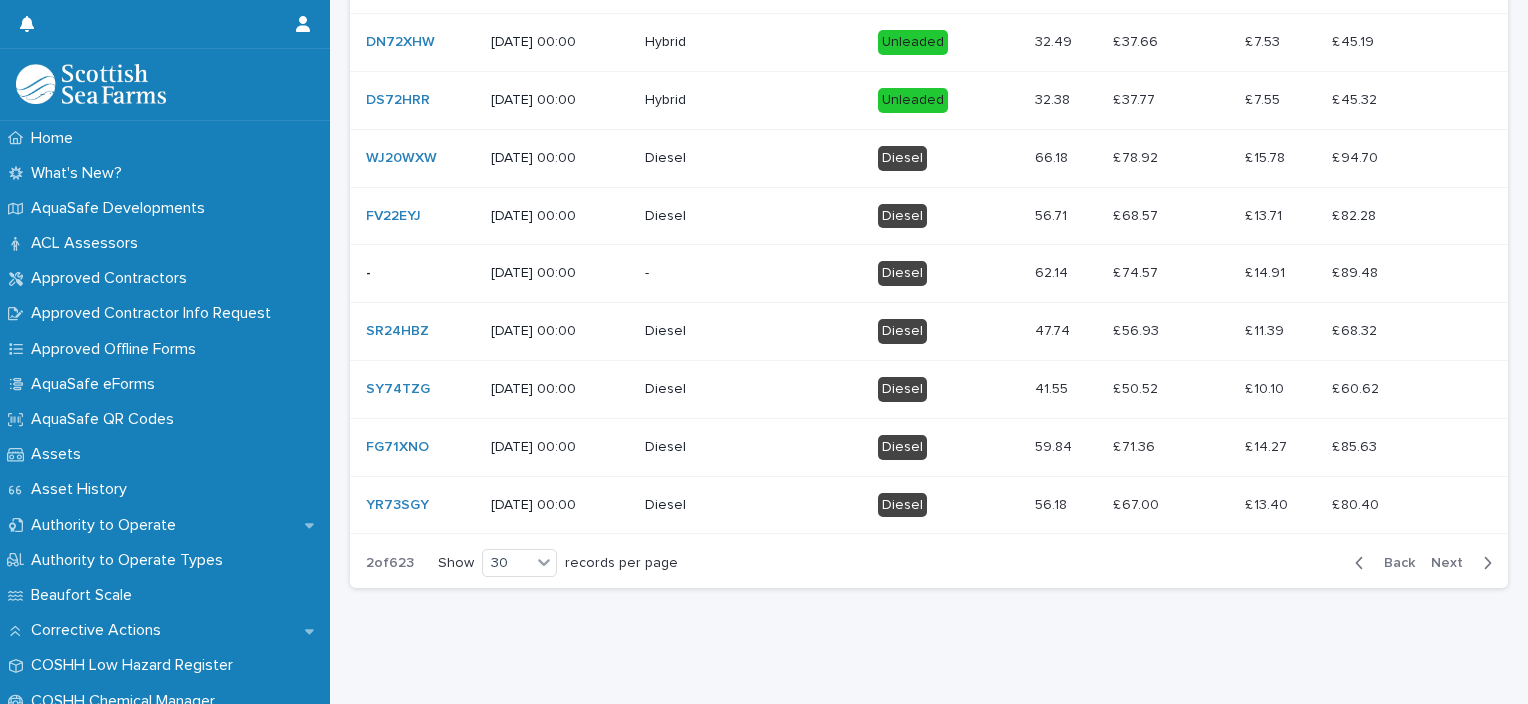click on "Next" at bounding box center [1453, 563] 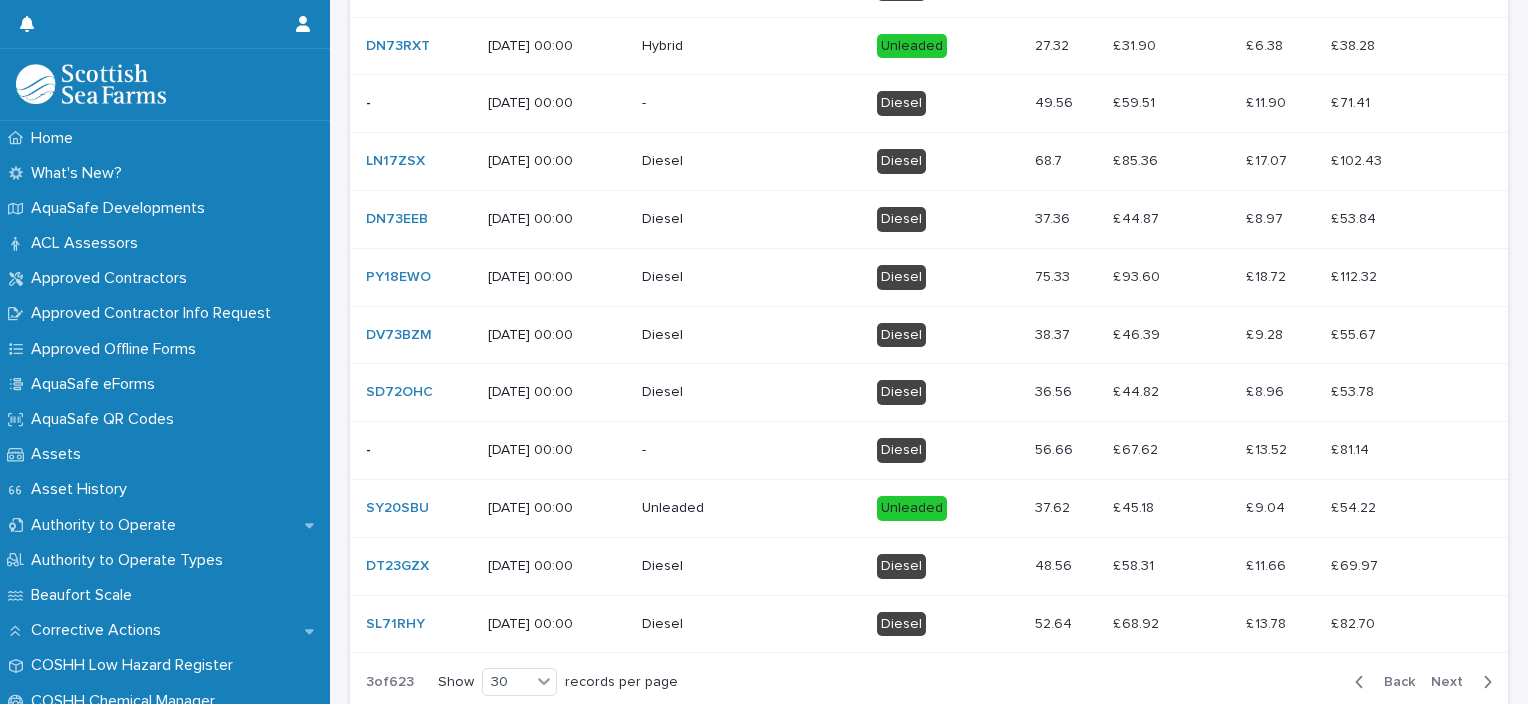 scroll, scrollTop: 1892, scrollLeft: 0, axis: vertical 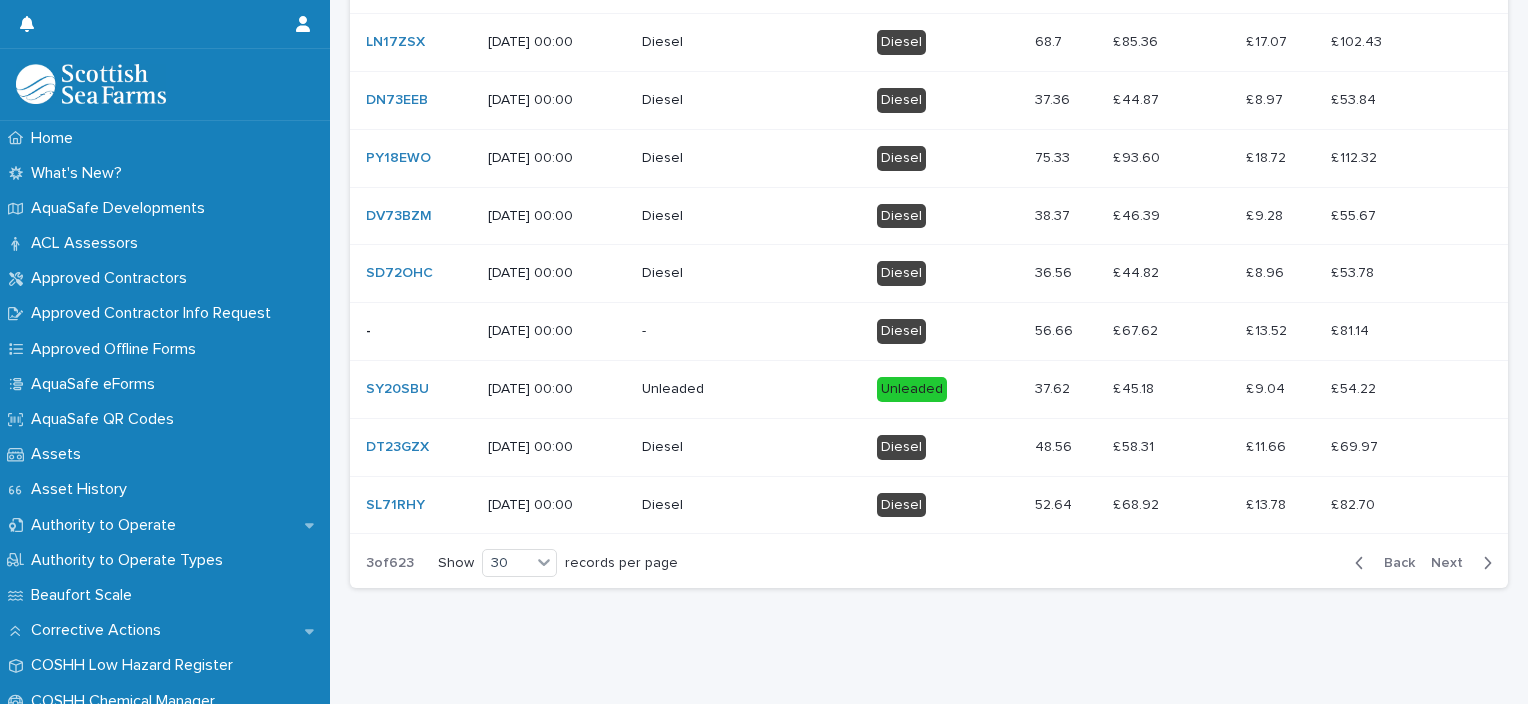 click on "Next" at bounding box center (1453, 563) 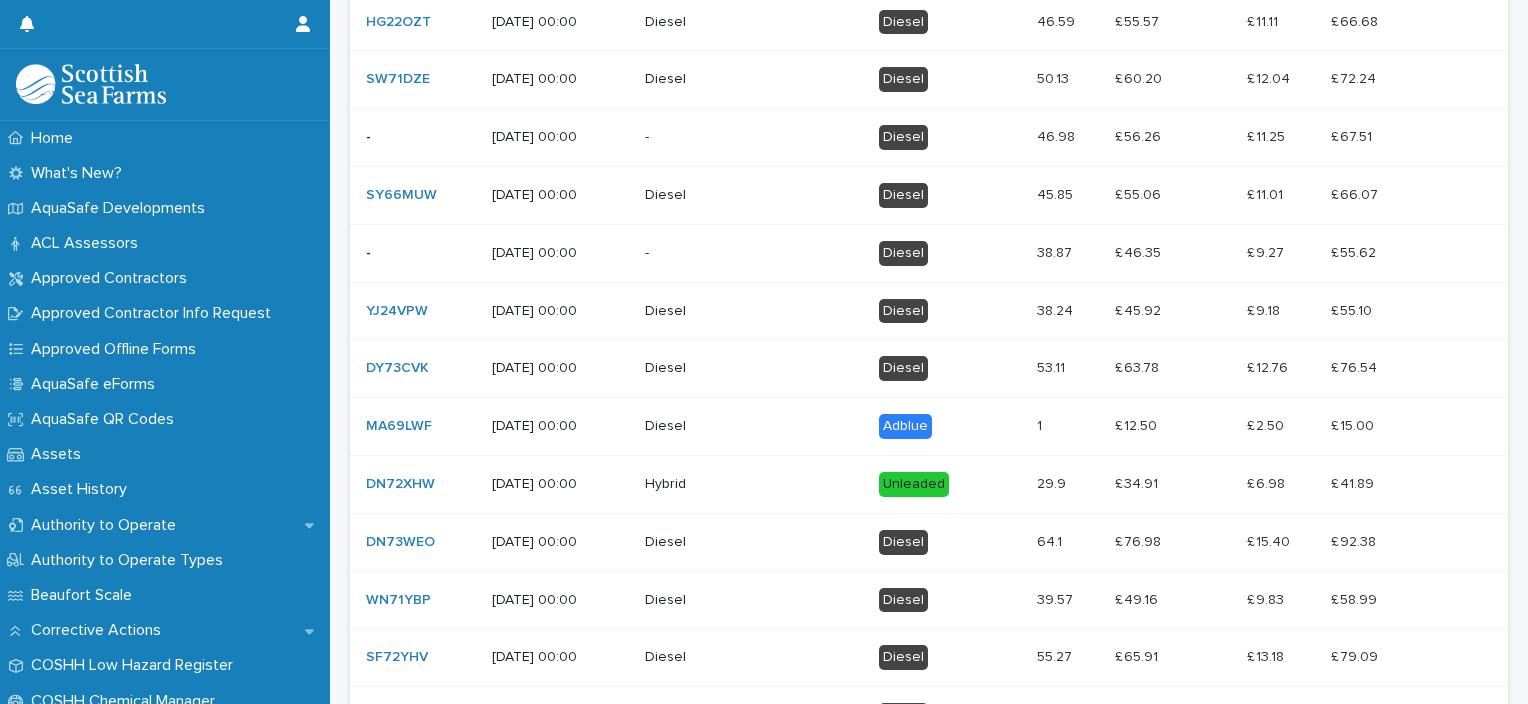 scroll, scrollTop: 1217, scrollLeft: 0, axis: vertical 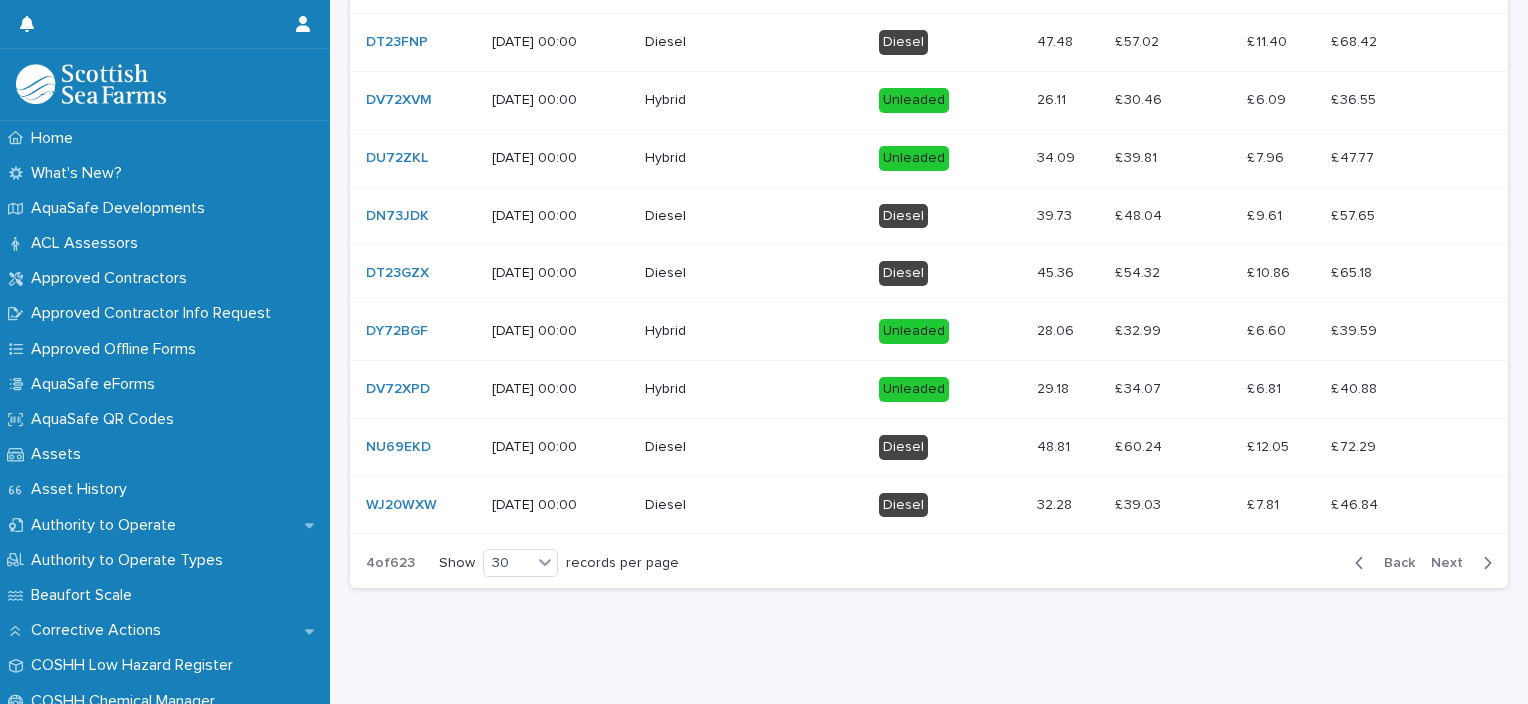 click on "Back" at bounding box center [1393, 563] 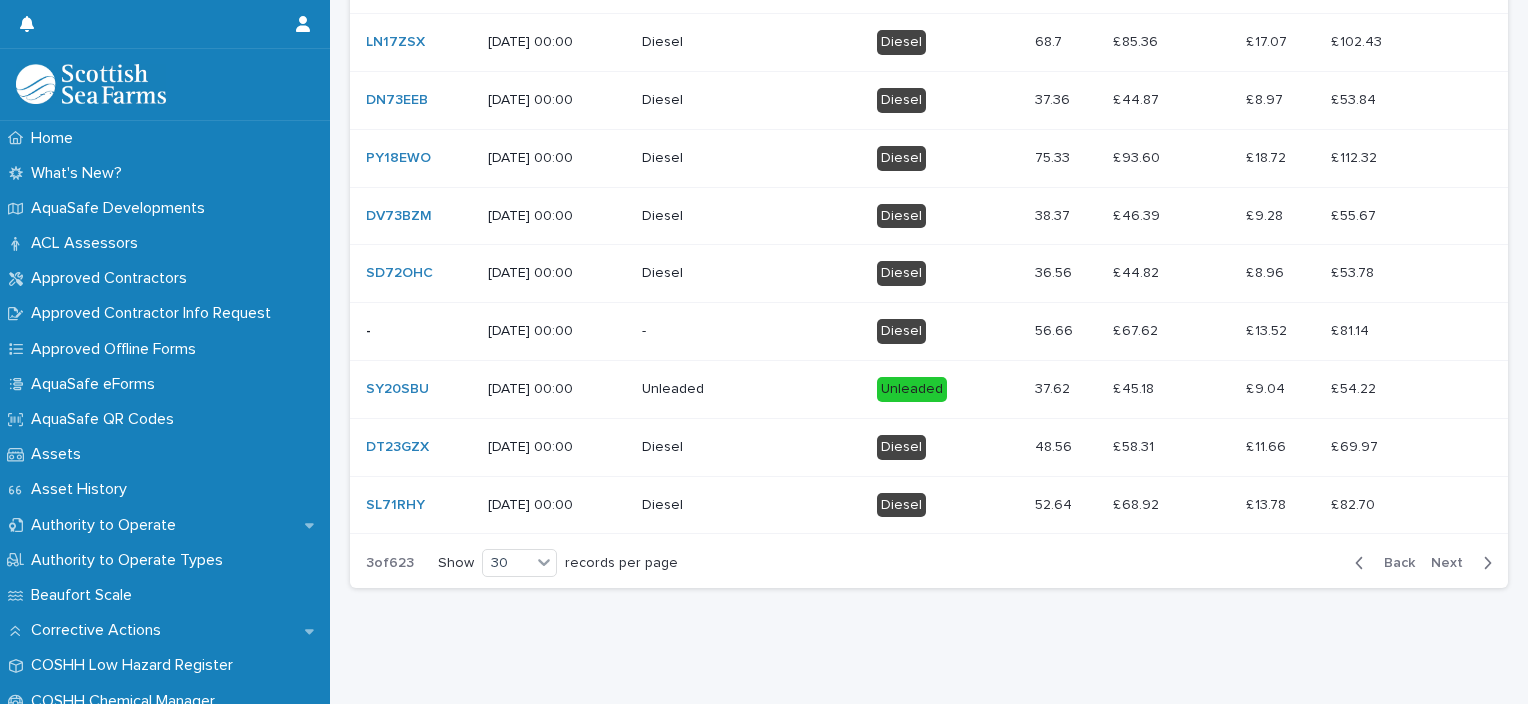 click on "Back" at bounding box center [1393, 563] 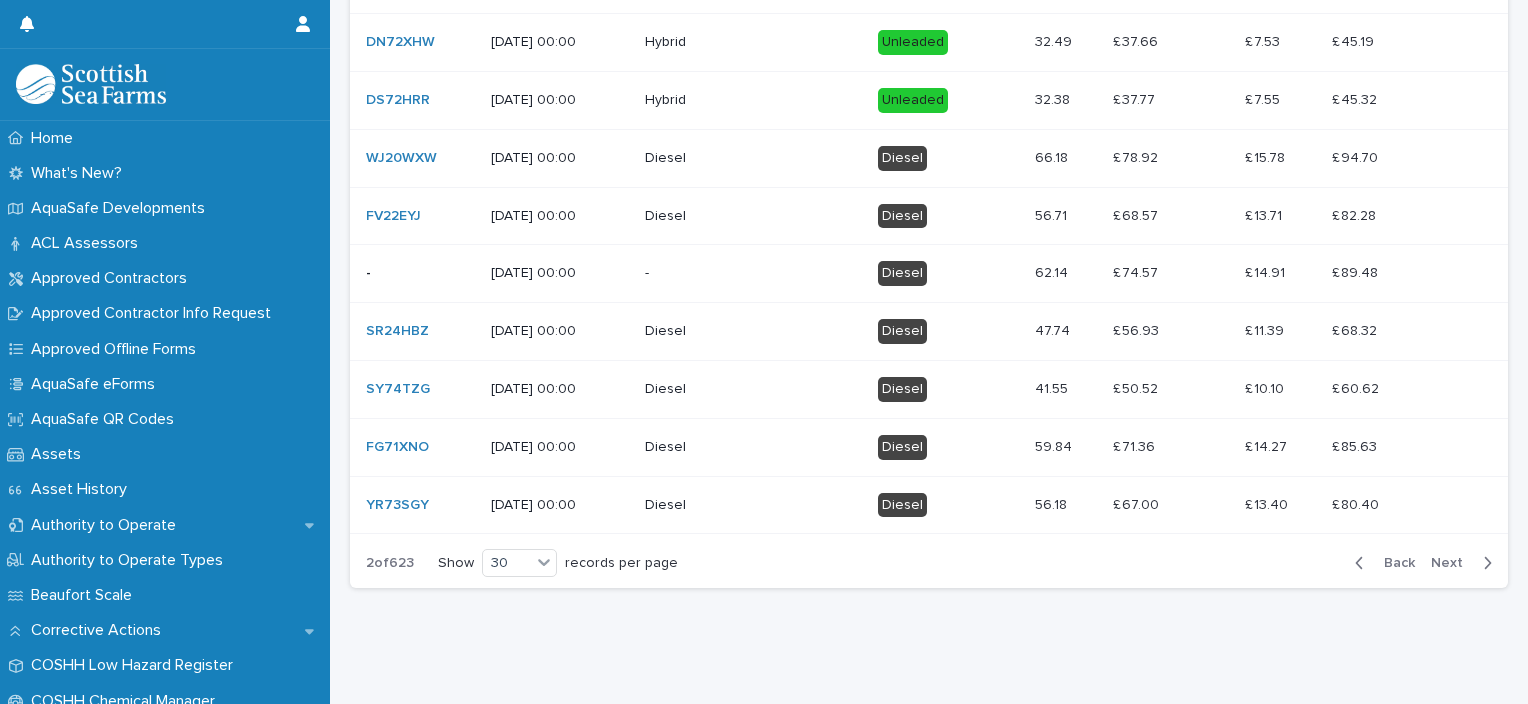 click on "Back" at bounding box center (1393, 563) 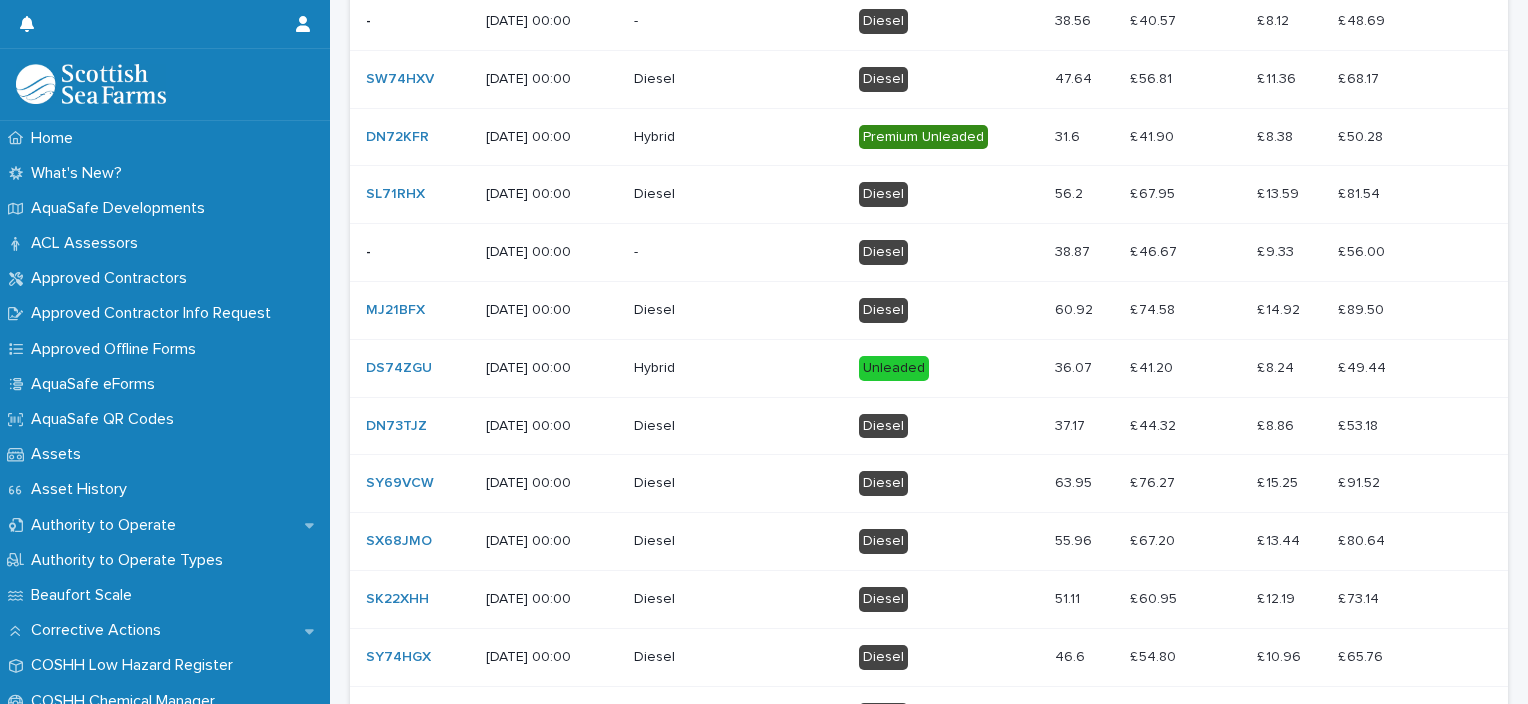scroll, scrollTop: 1071, scrollLeft: 0, axis: vertical 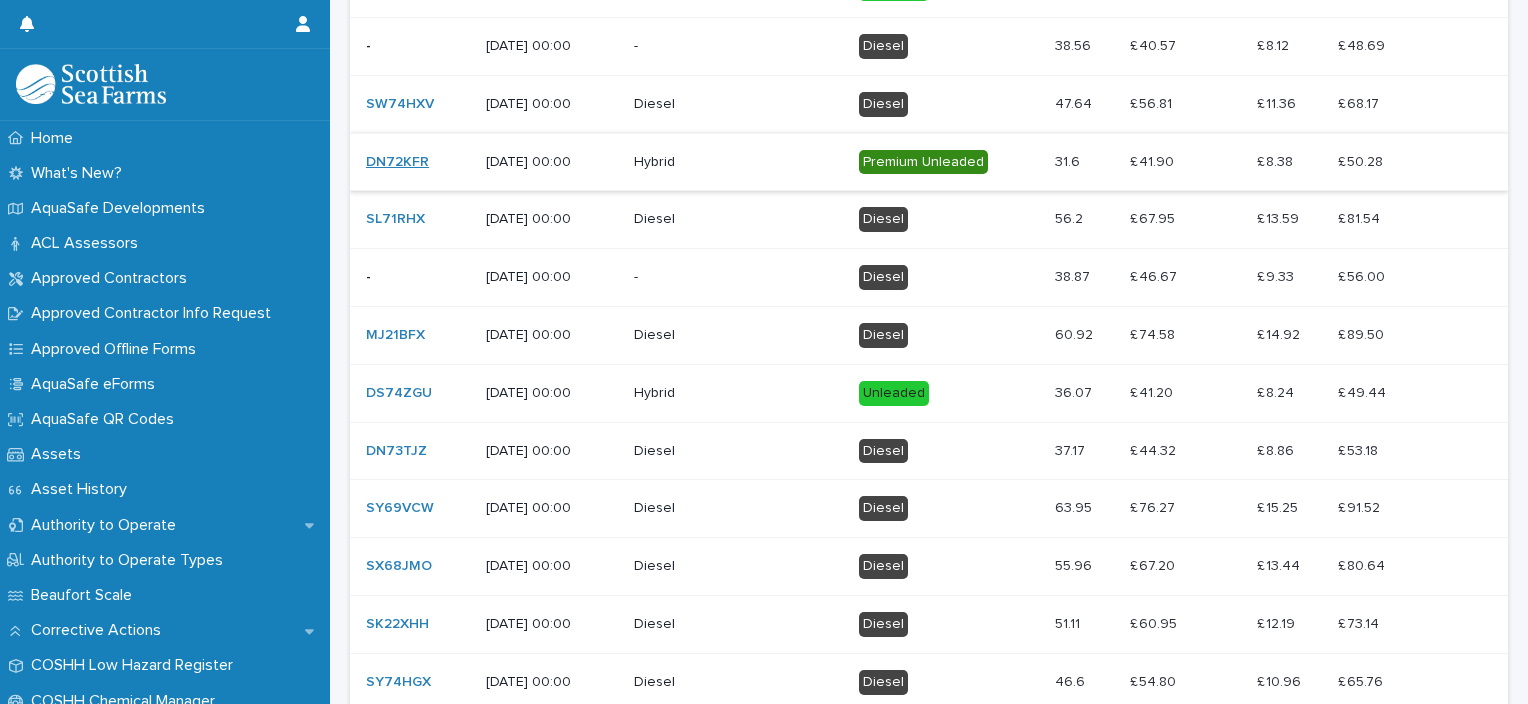 click on "DN72KFR" at bounding box center (397, 162) 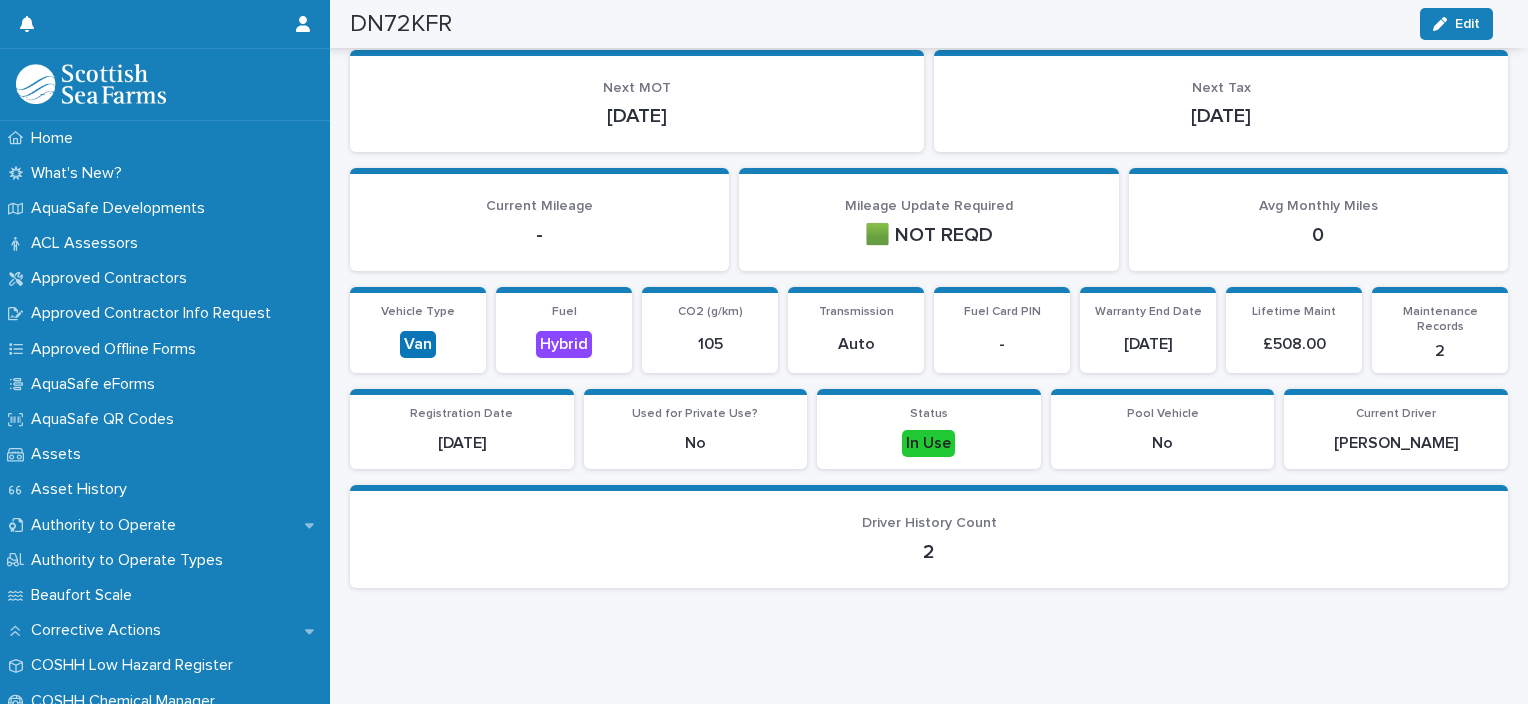 scroll, scrollTop: 253, scrollLeft: 0, axis: vertical 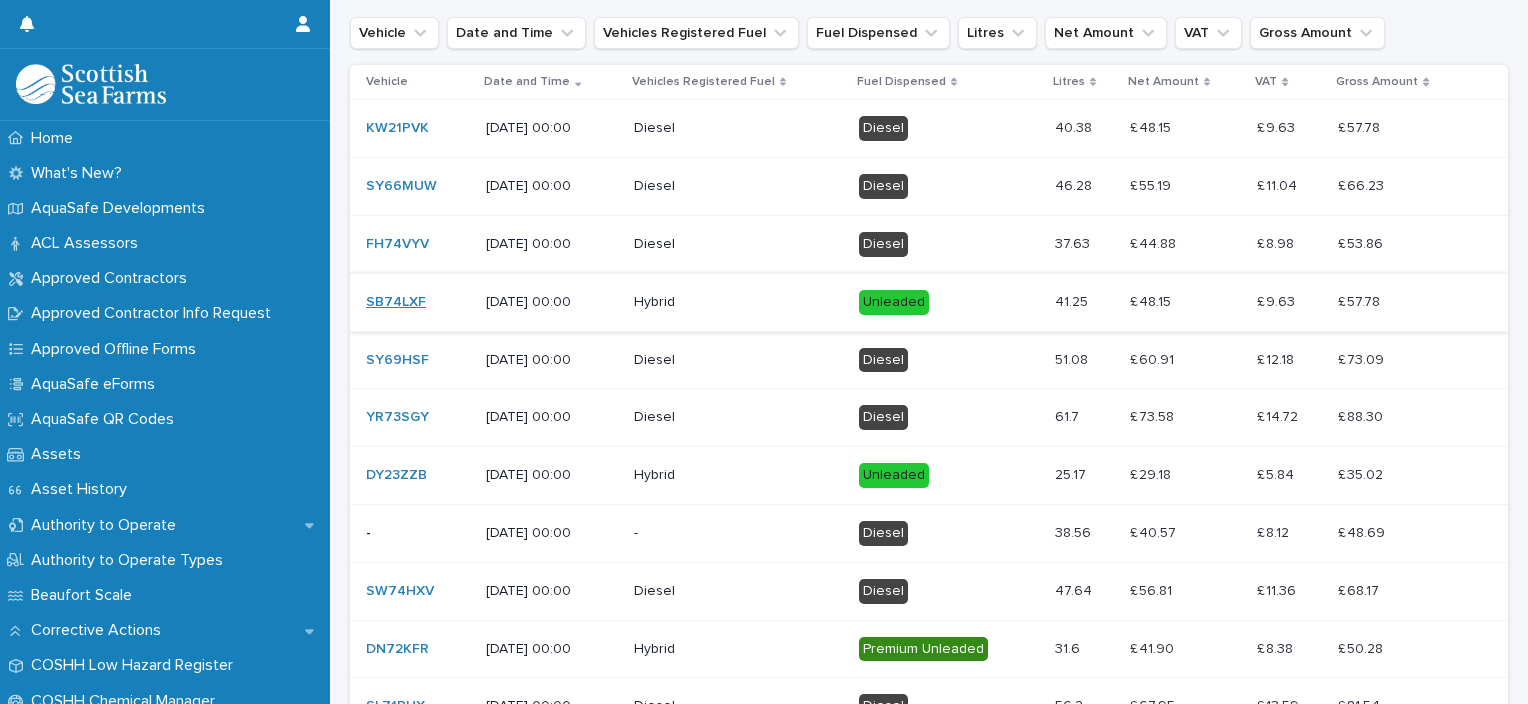 click on "SB74LXF" at bounding box center (396, 302) 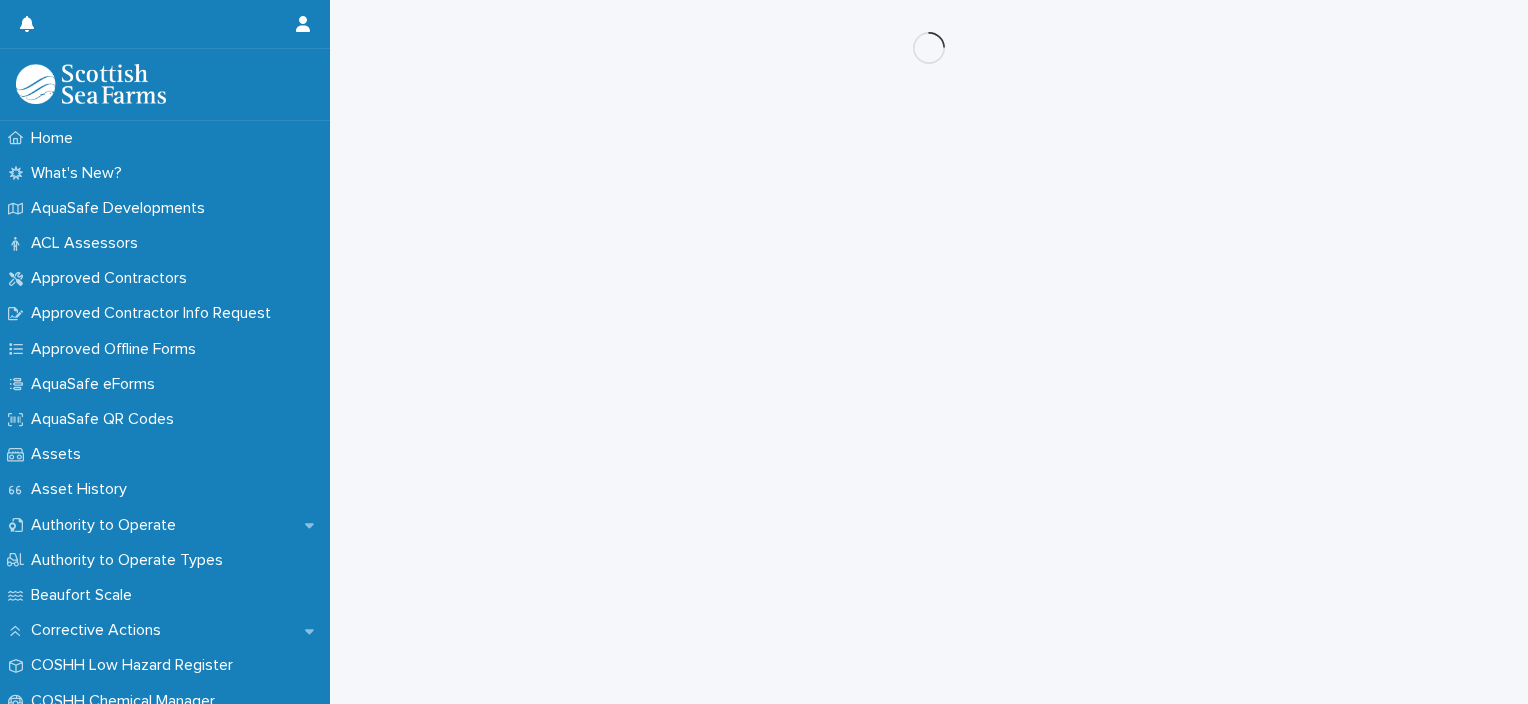 scroll, scrollTop: 0, scrollLeft: 0, axis: both 